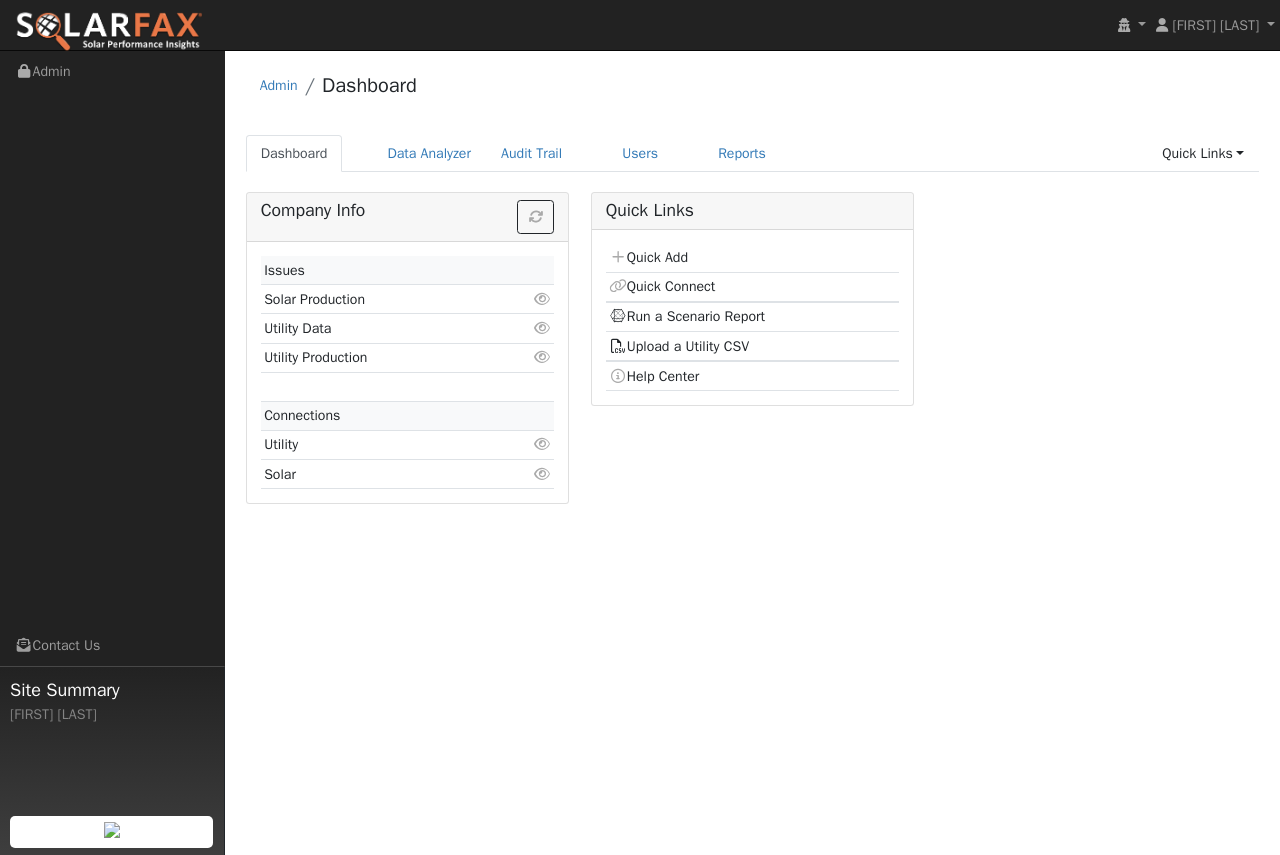 scroll, scrollTop: 0, scrollLeft: 0, axis: both 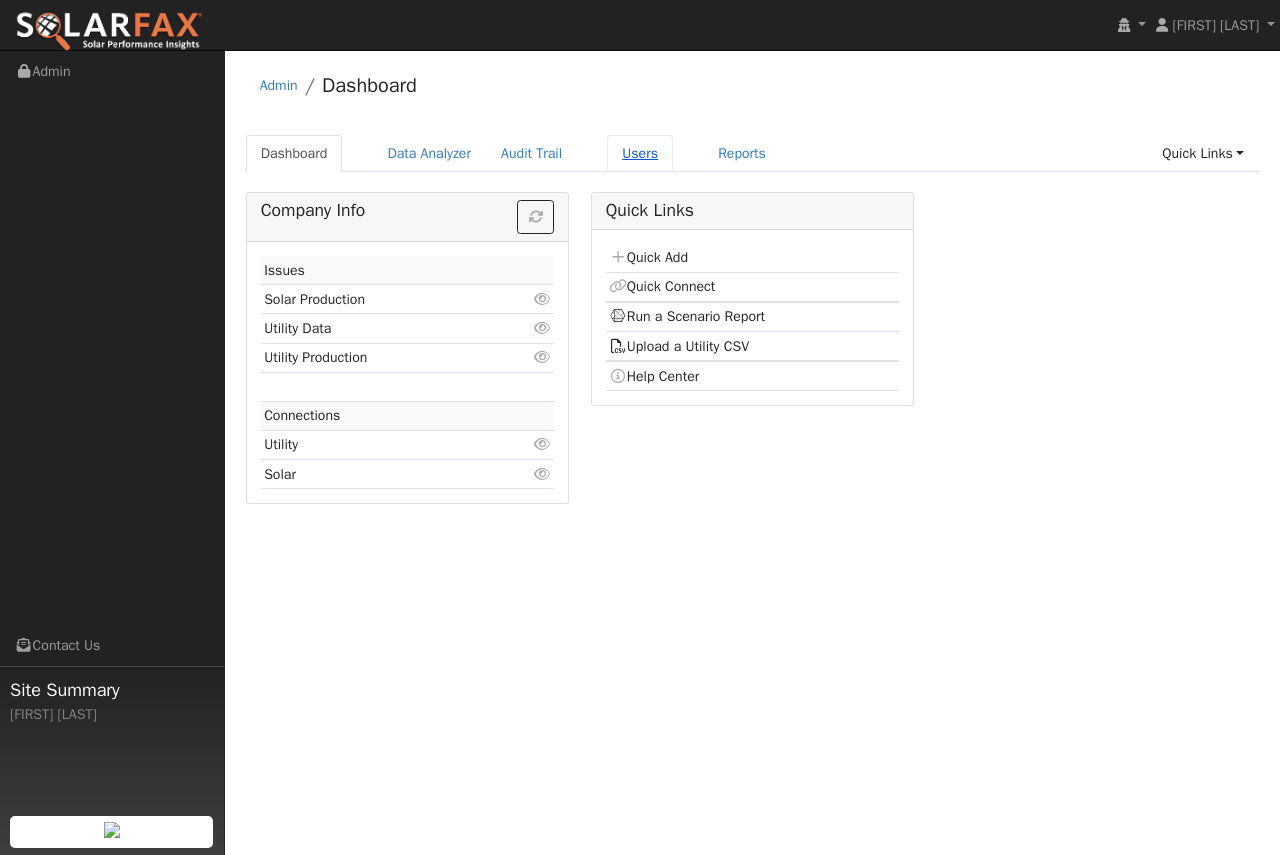 click on "Users" at bounding box center [640, 153] 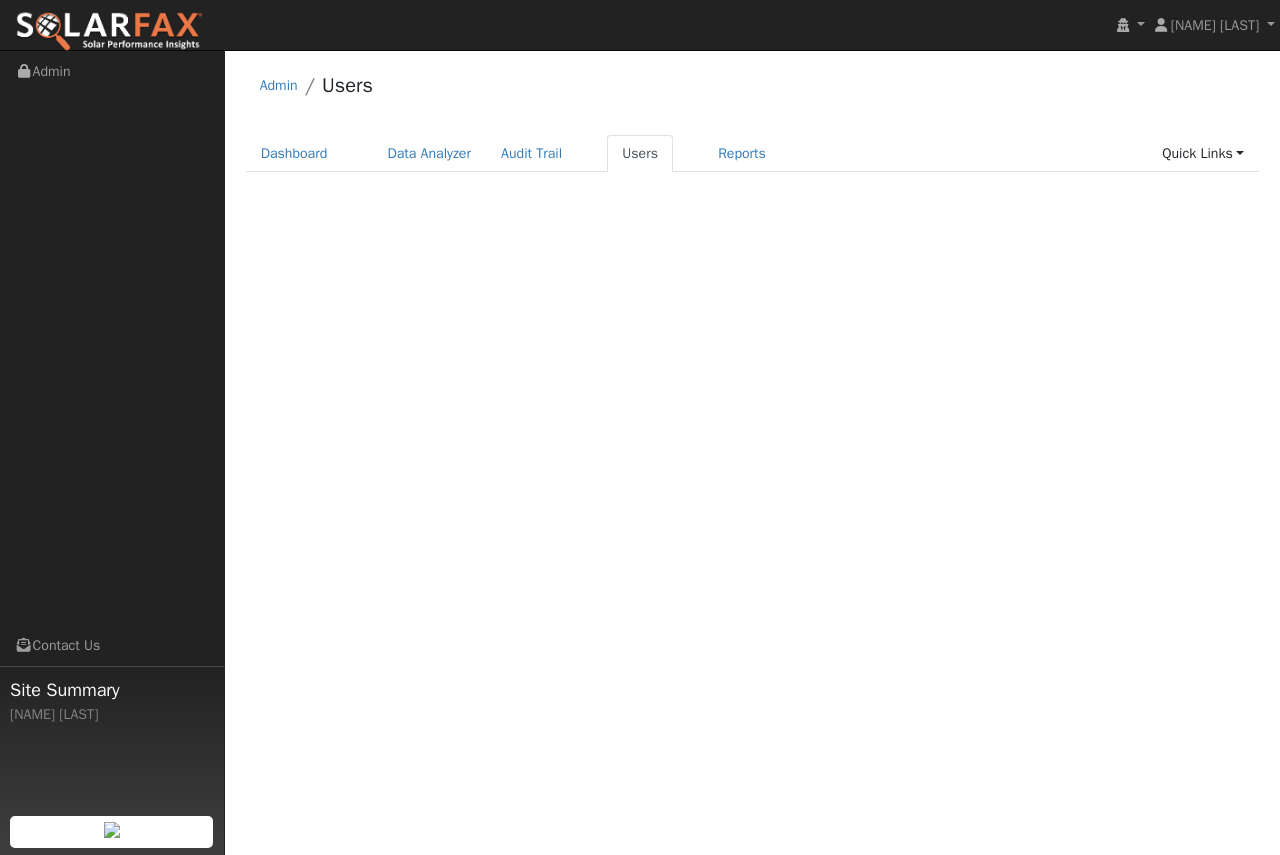 scroll, scrollTop: 0, scrollLeft: 0, axis: both 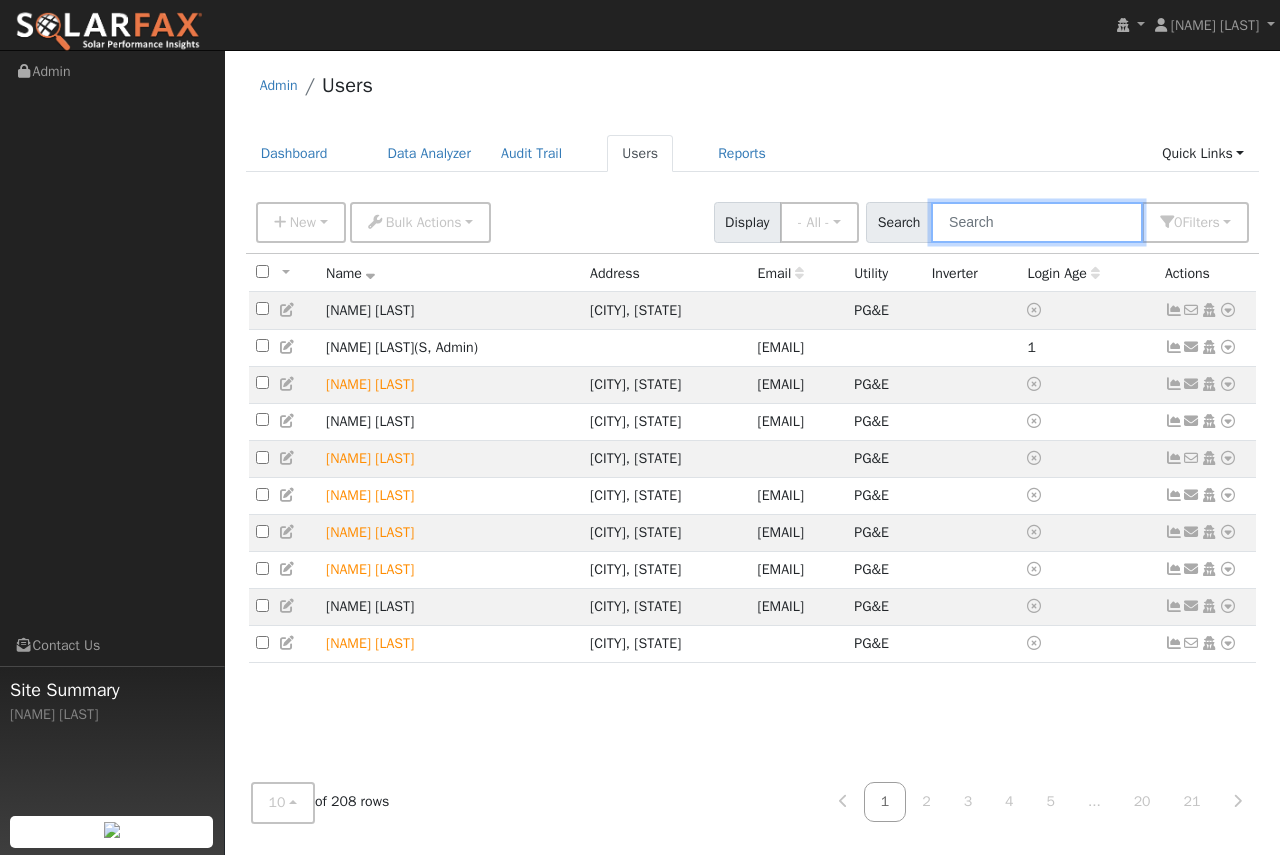 click at bounding box center [1037, 222] 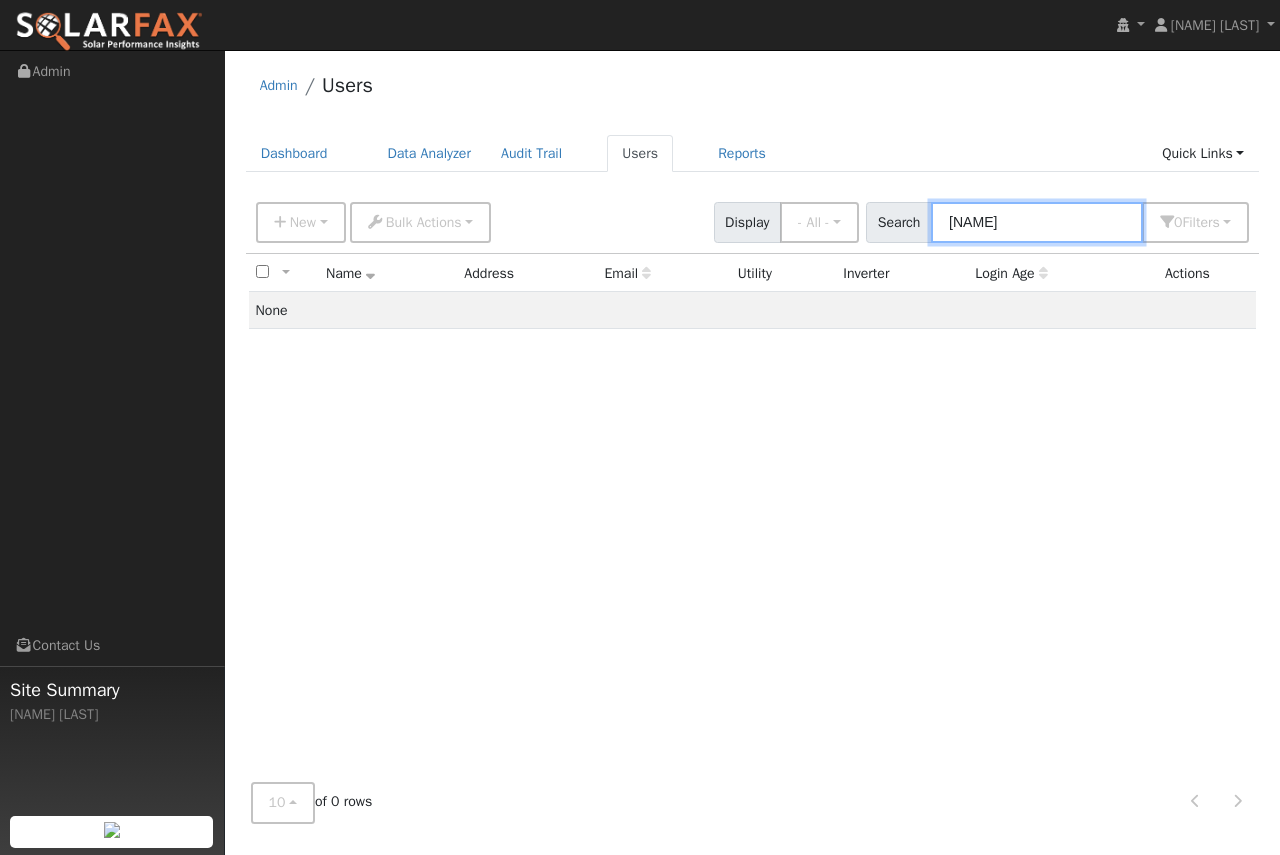 type on "pitrowski" 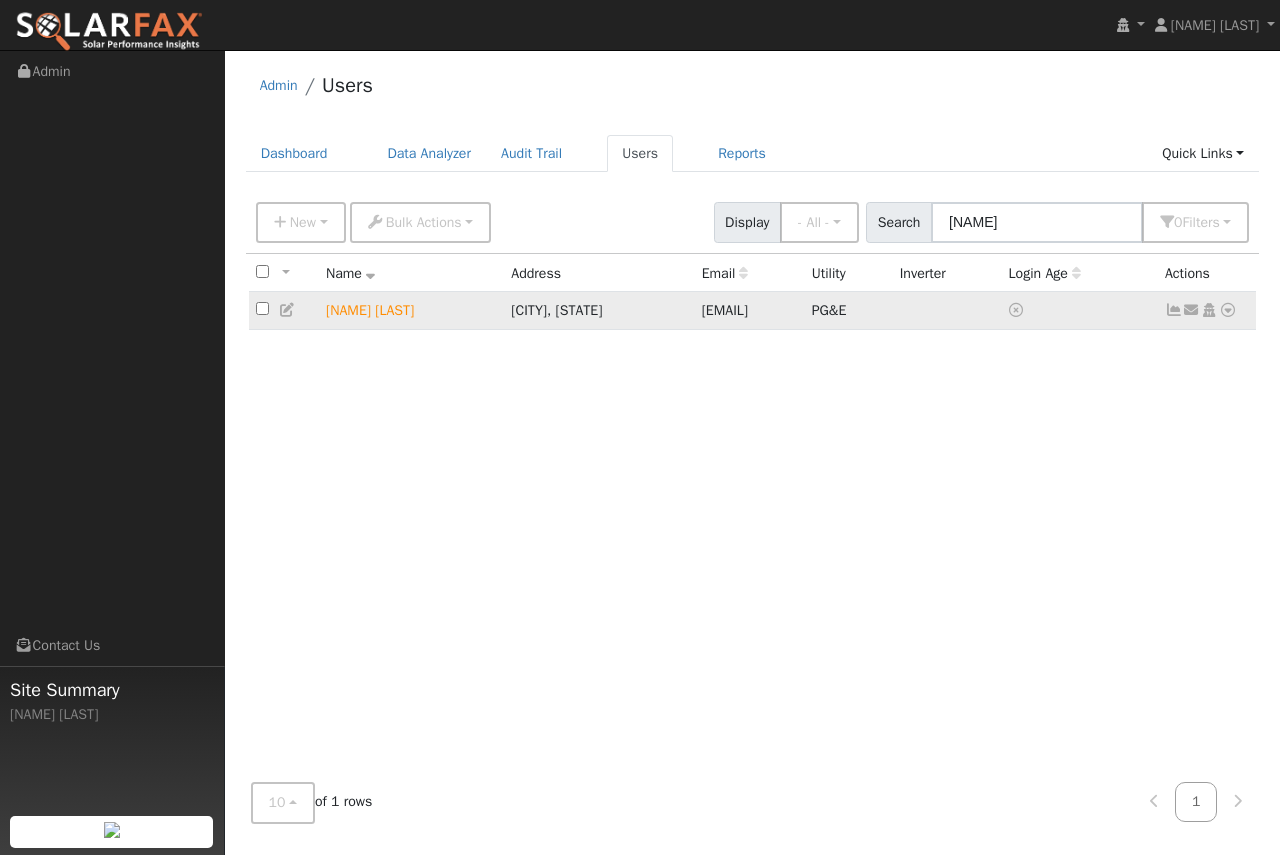 click at bounding box center (1228, 310) 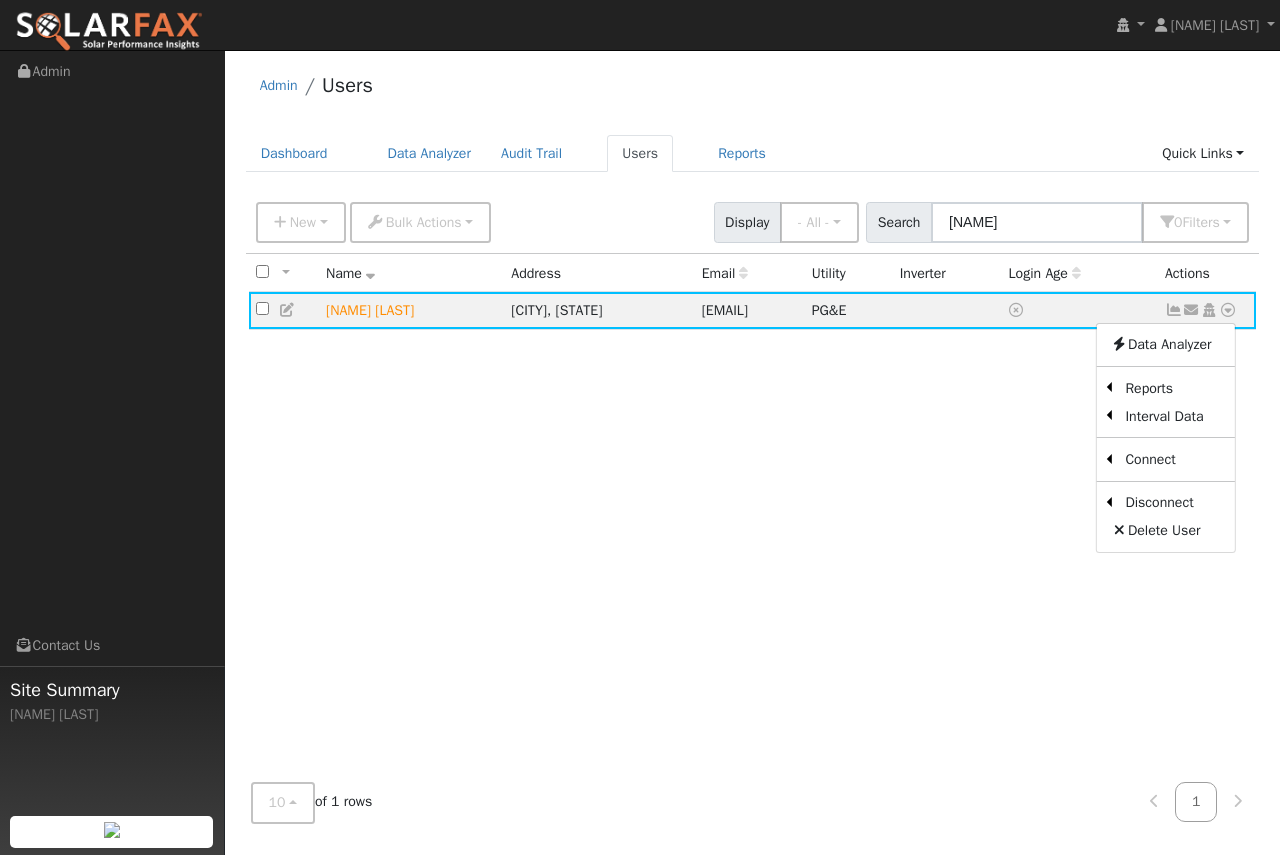click on "All None All on page None on page  Name  Address  Email  Utility Inverter  Login Age  Actions Ellen Pitrowski  Avila Beach, CA epitrowski@yahoo.com PG&E    Send Email... Copy a Link Reset Password Open Access  Data Analyzer  Reports Scenario Health Check Energy Audit Account Timeline User Audit Trail  Interval Data Import From CSV Export to CSV  Connect  Solar  Disconnect  Utility  Delete User" at bounding box center [753, 510] 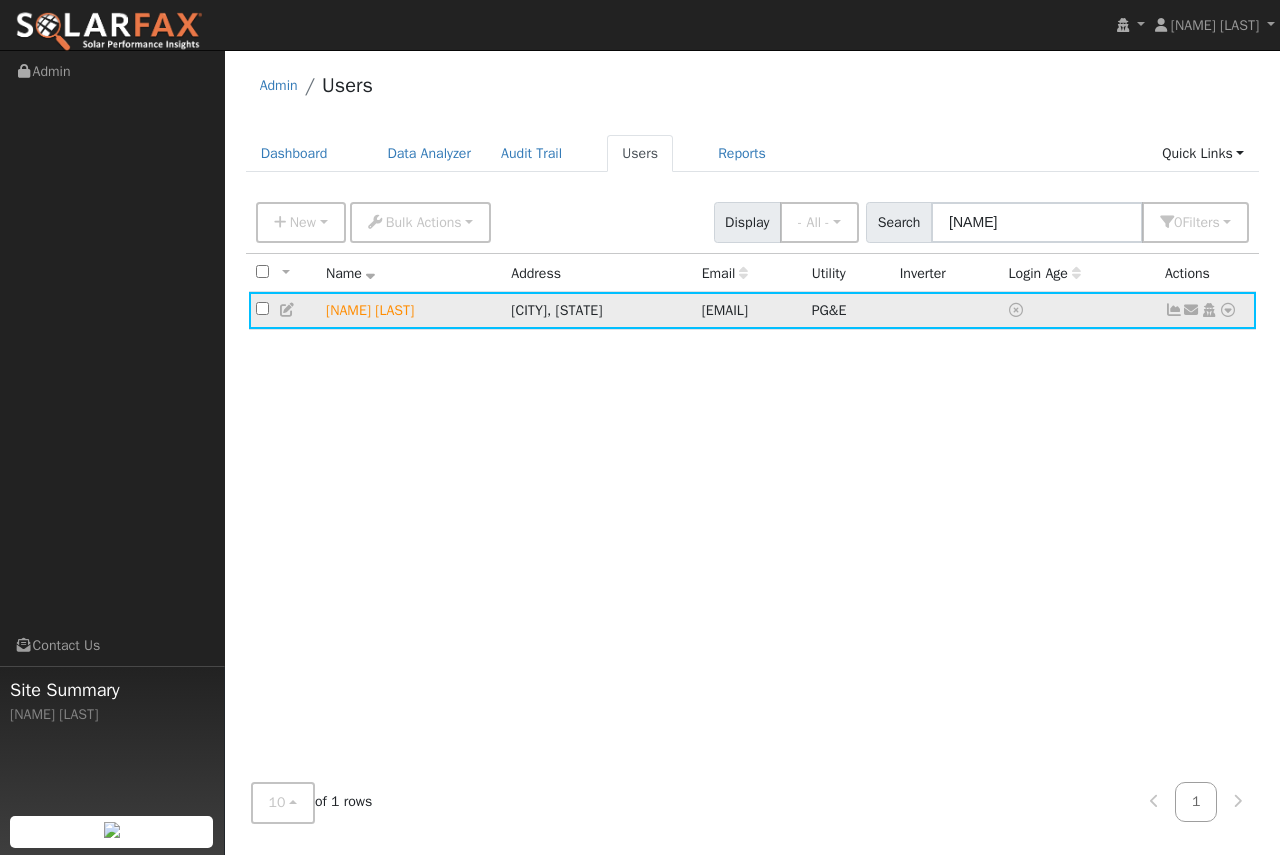 click at bounding box center (1228, 310) 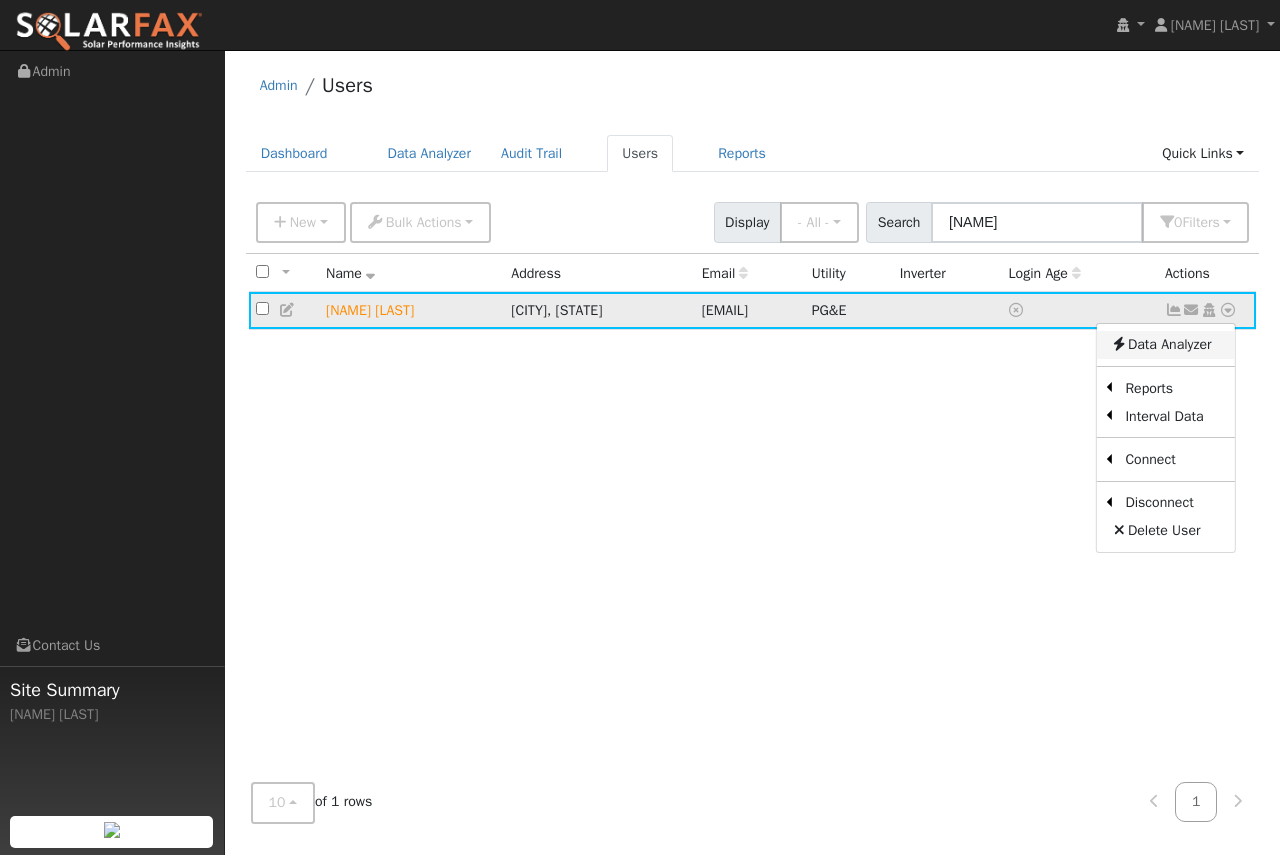 click on "Data Analyzer" at bounding box center [1165, 345] 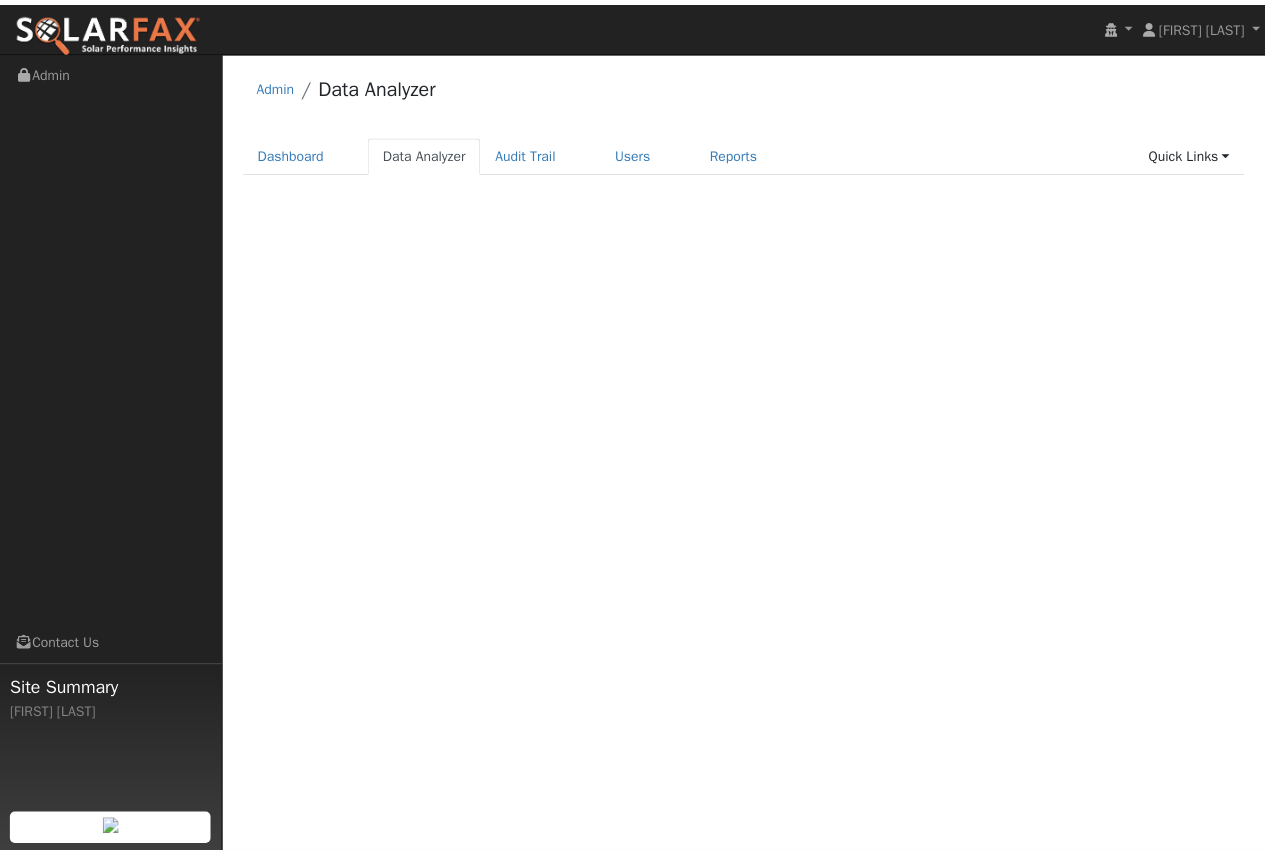scroll, scrollTop: 0, scrollLeft: 0, axis: both 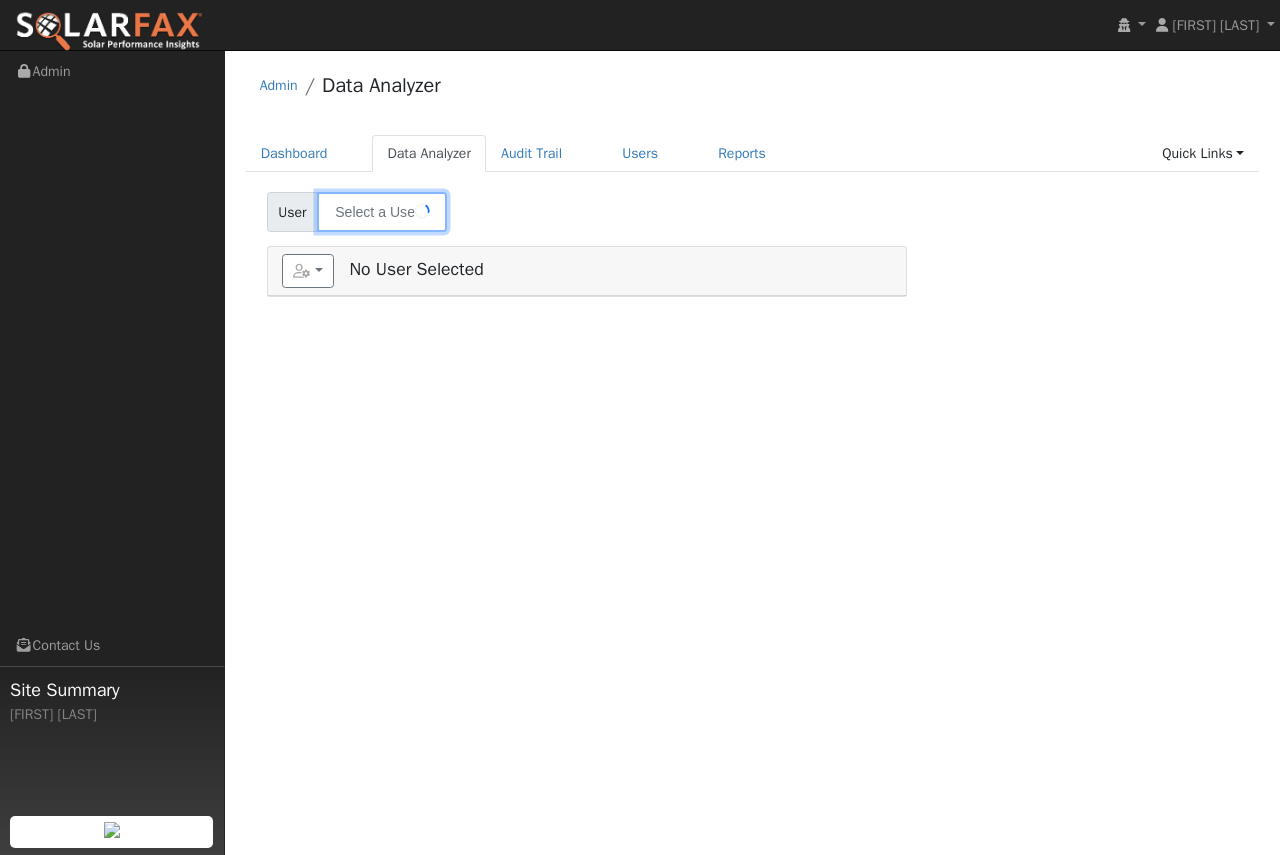 type on "[FIRST] [LAST]" 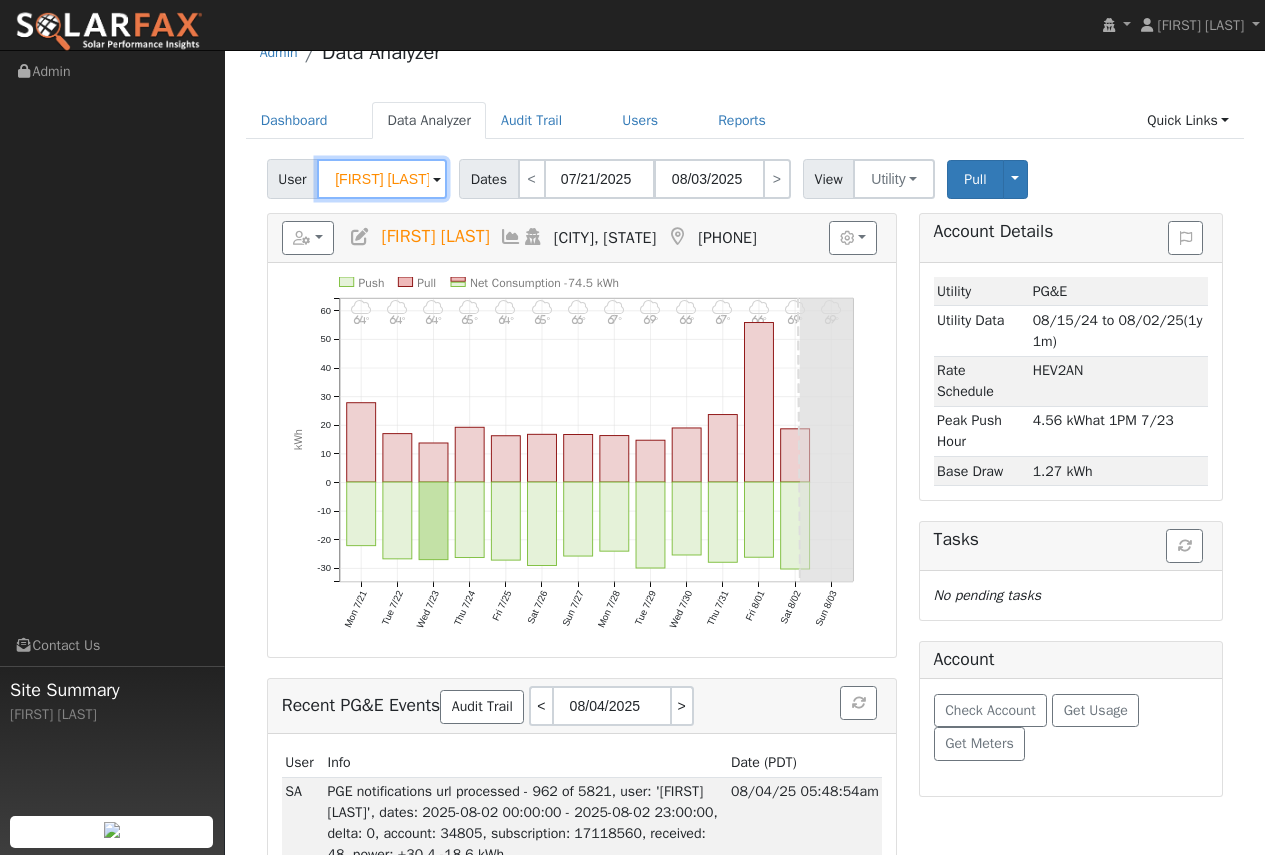 scroll, scrollTop: 0, scrollLeft: 0, axis: both 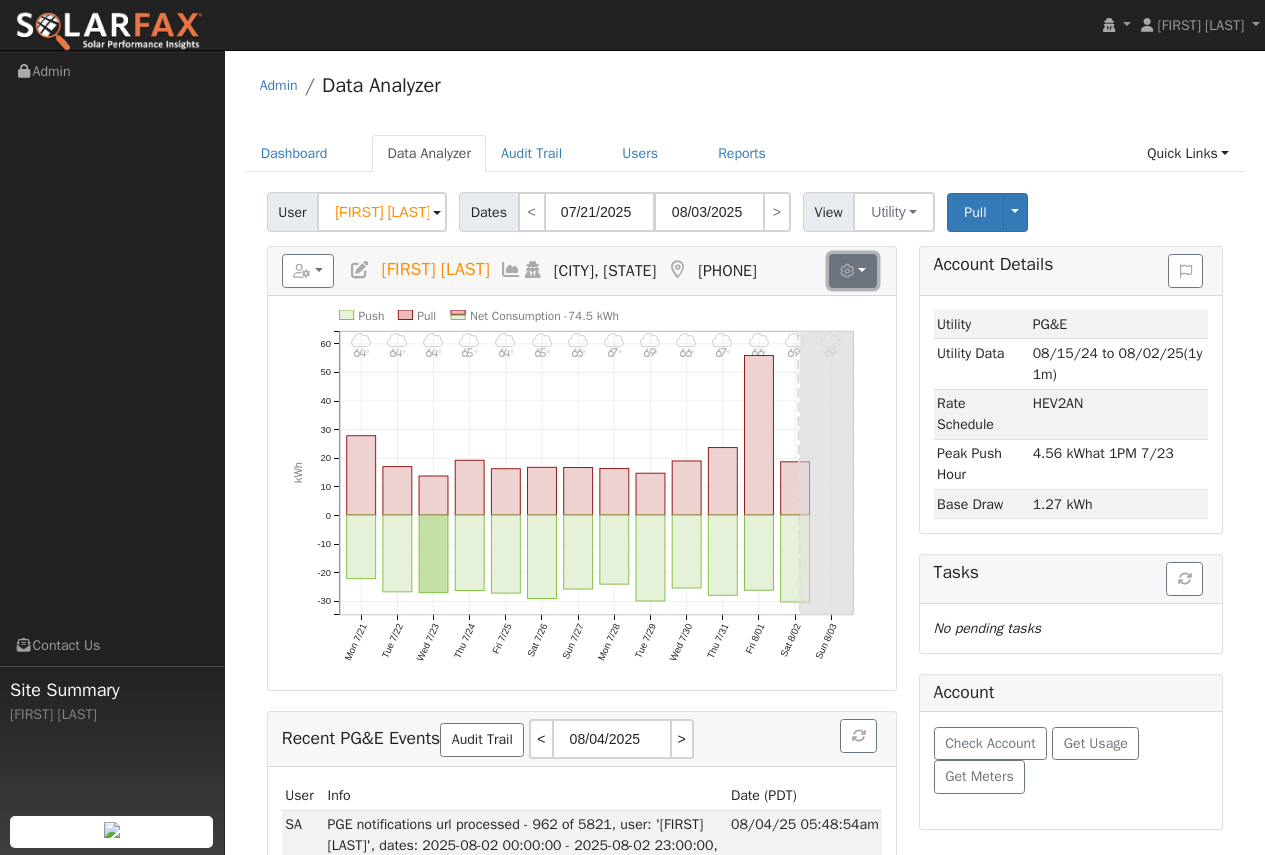 click at bounding box center [853, 271] 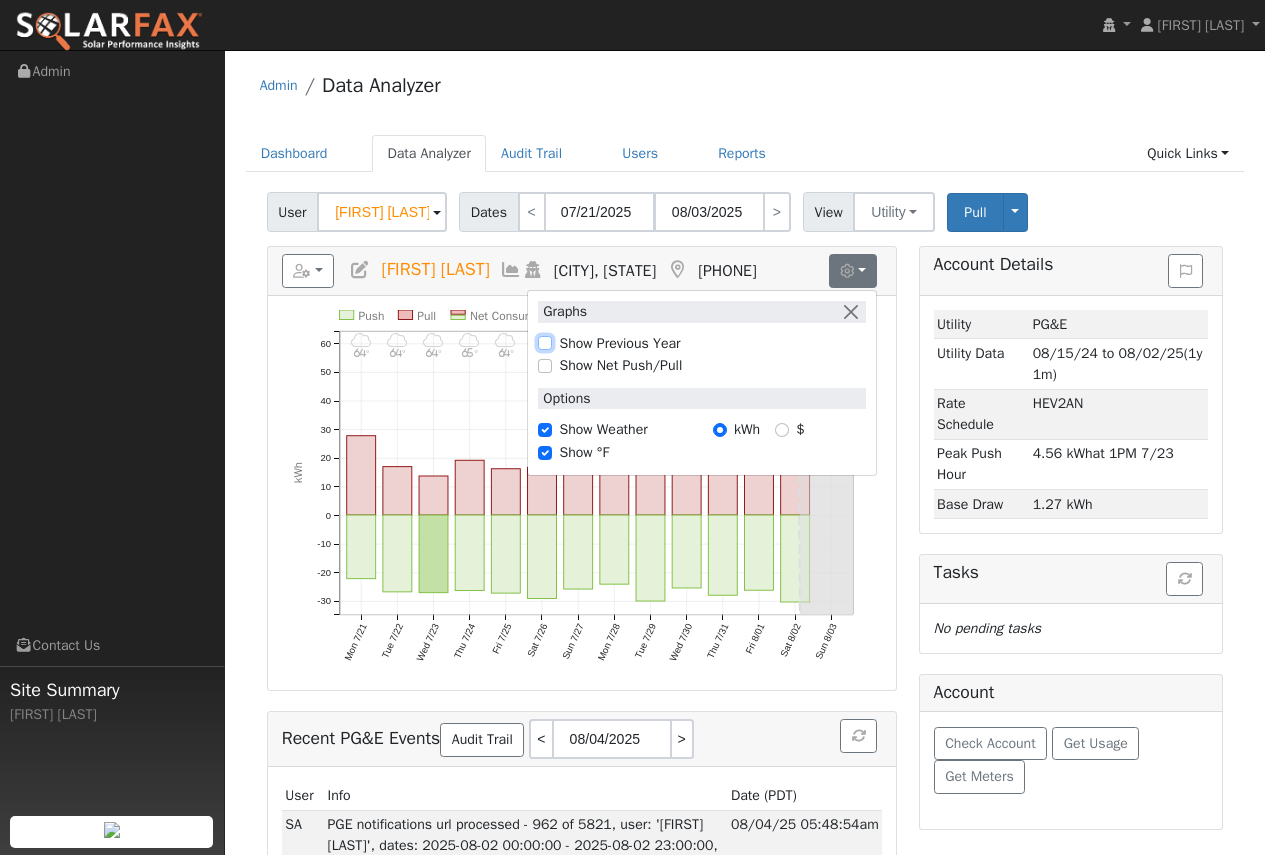 click on "Show Previous Year" at bounding box center [545, 343] 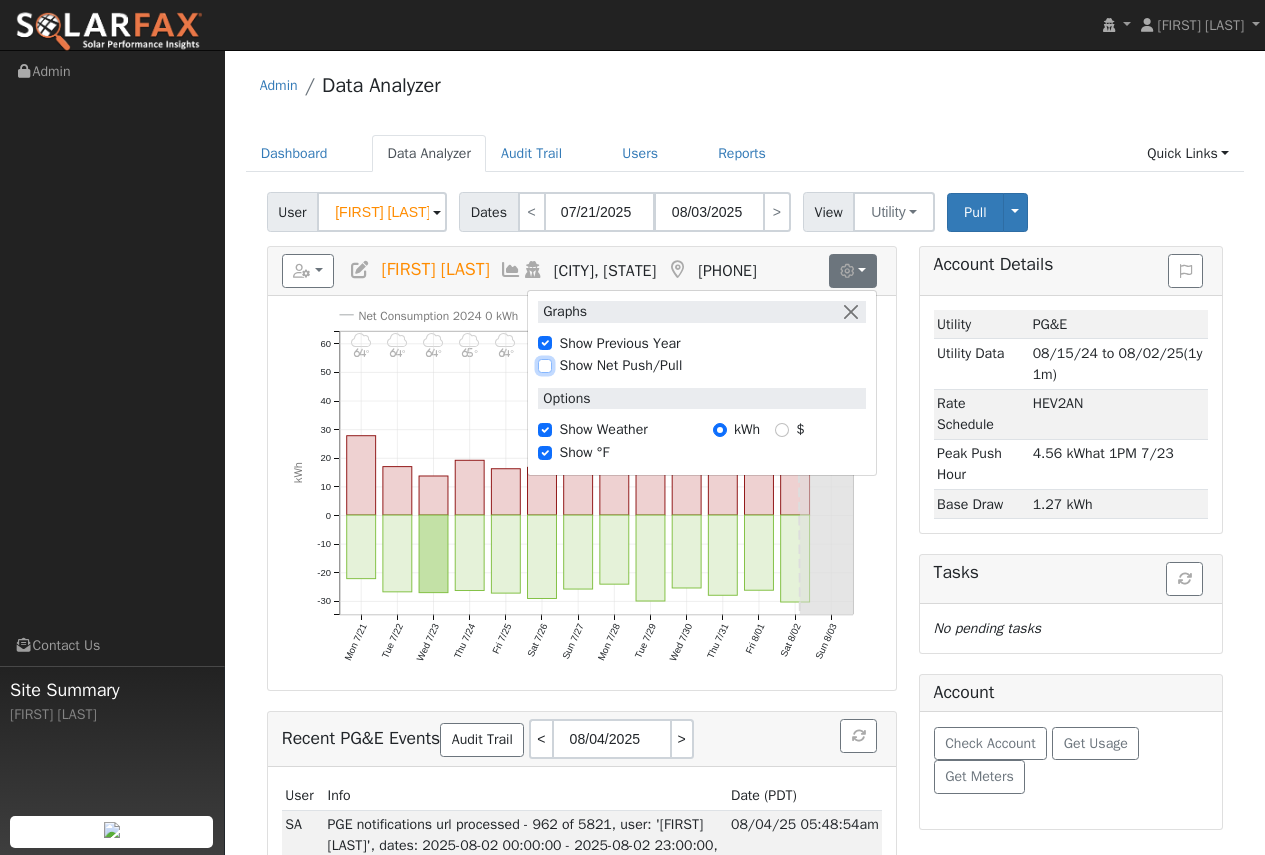 click on "Show Net Push/Pull" at bounding box center (545, 366) 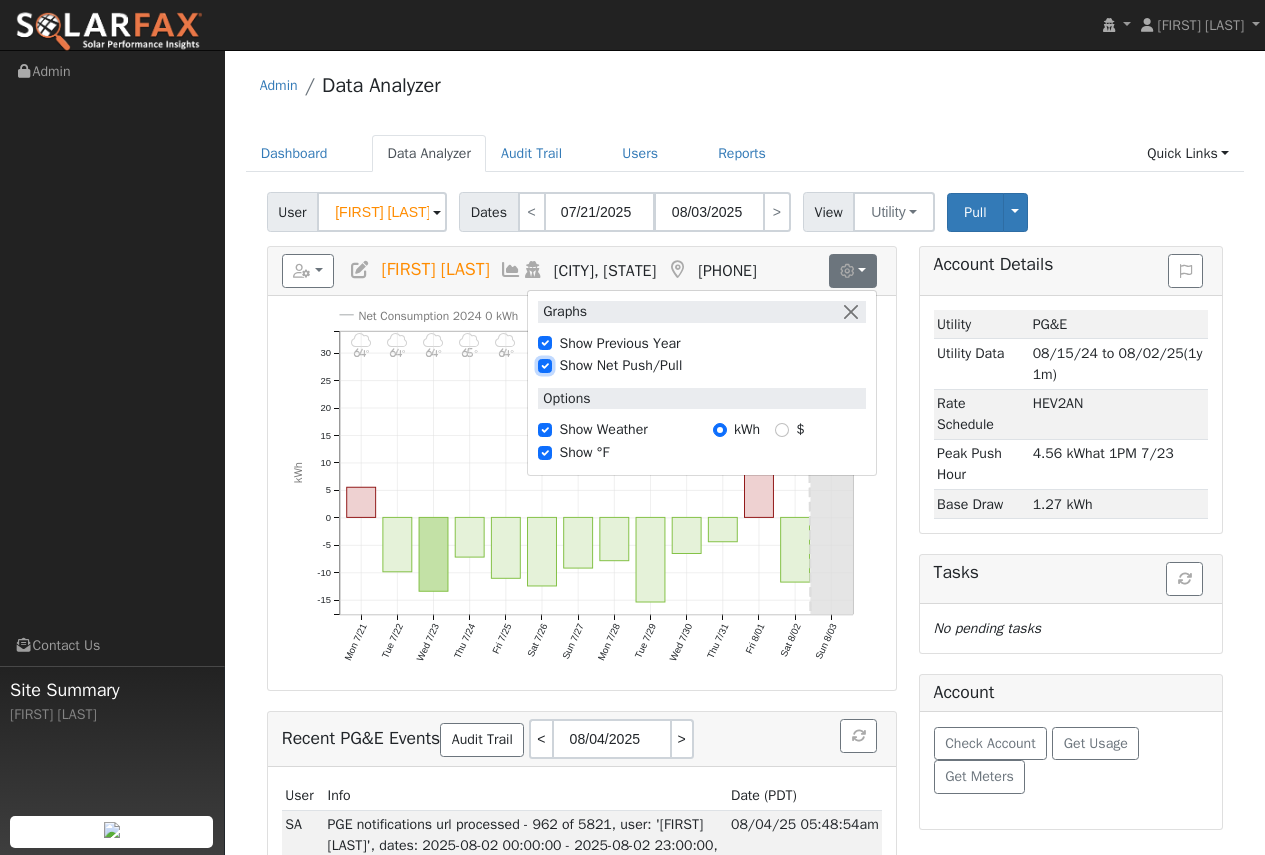 click on "Show Net Push/Pull" at bounding box center (545, 366) 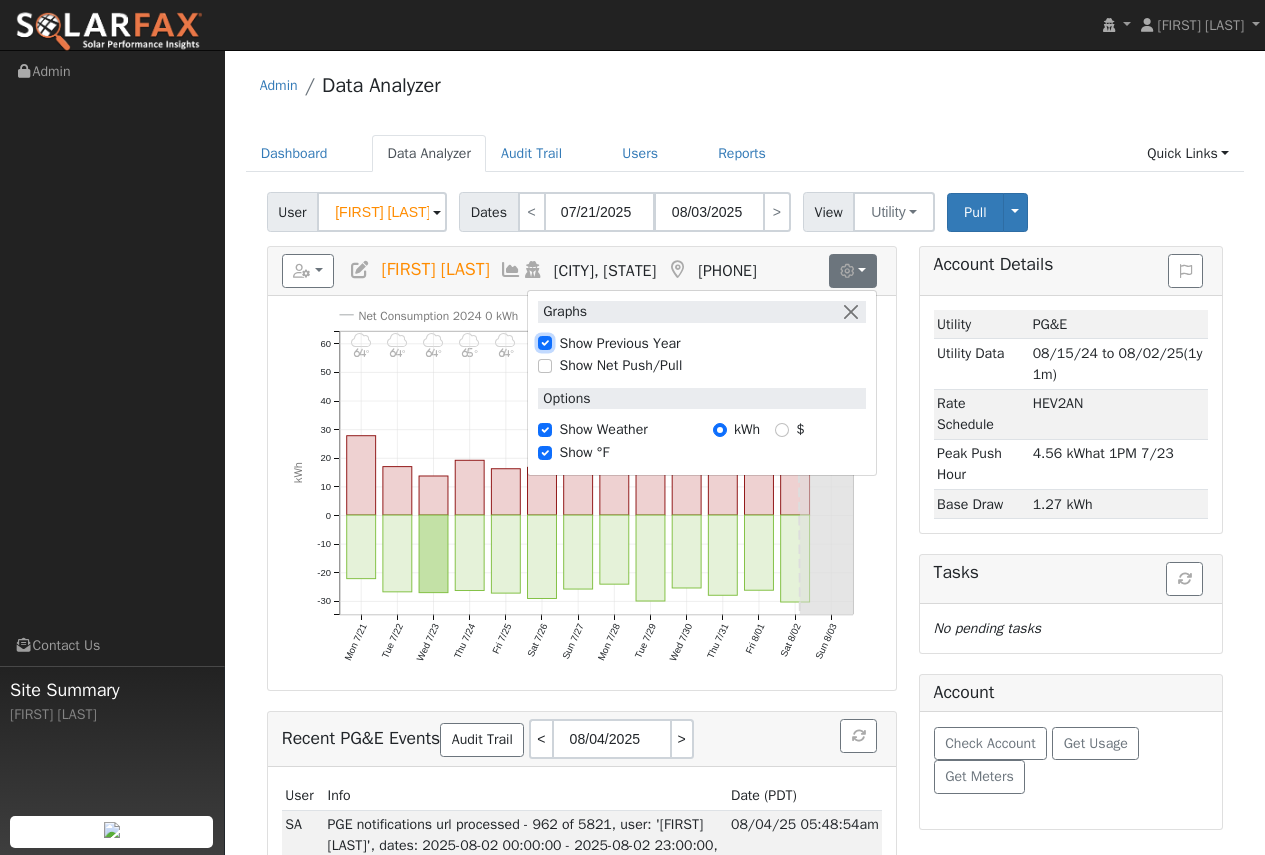 click on "Show Previous Year" at bounding box center [545, 343] 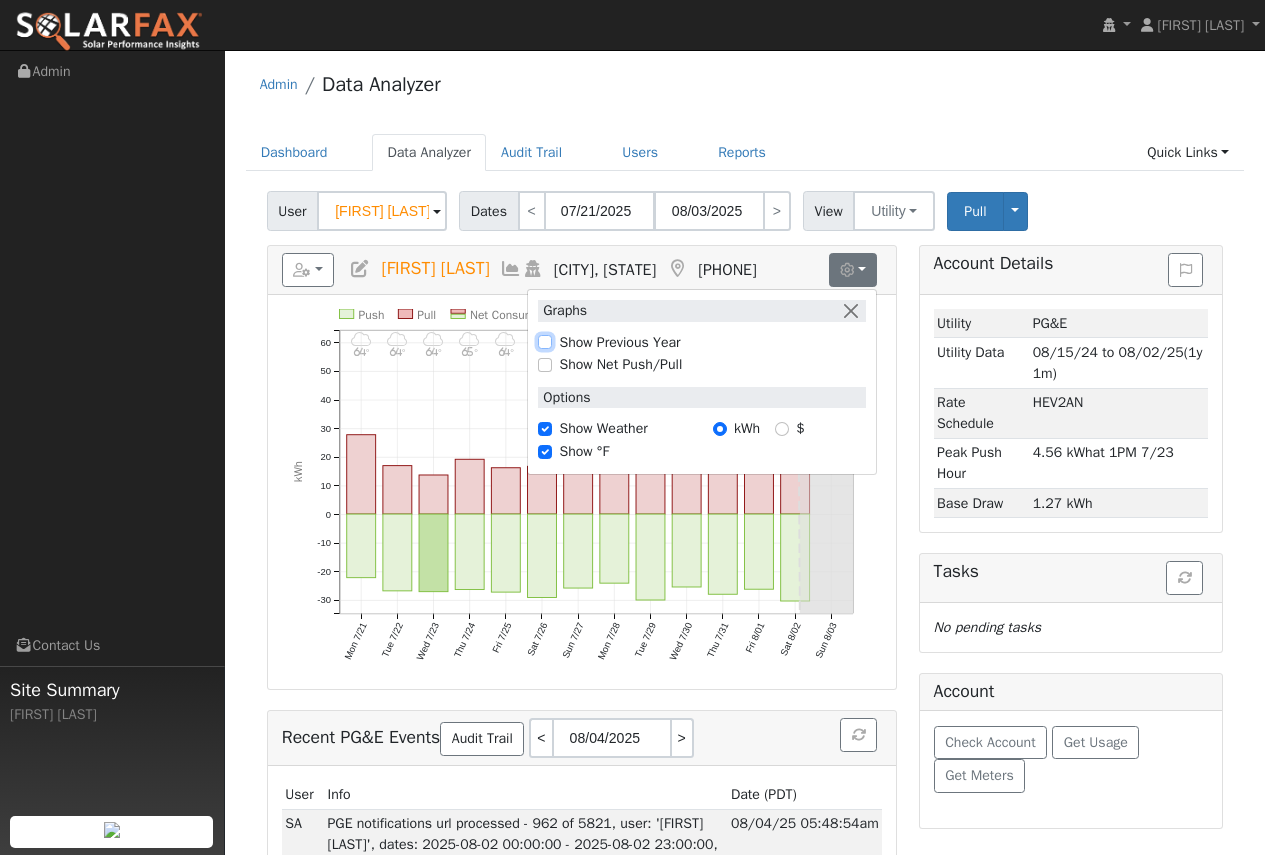 scroll, scrollTop: 0, scrollLeft: 0, axis: both 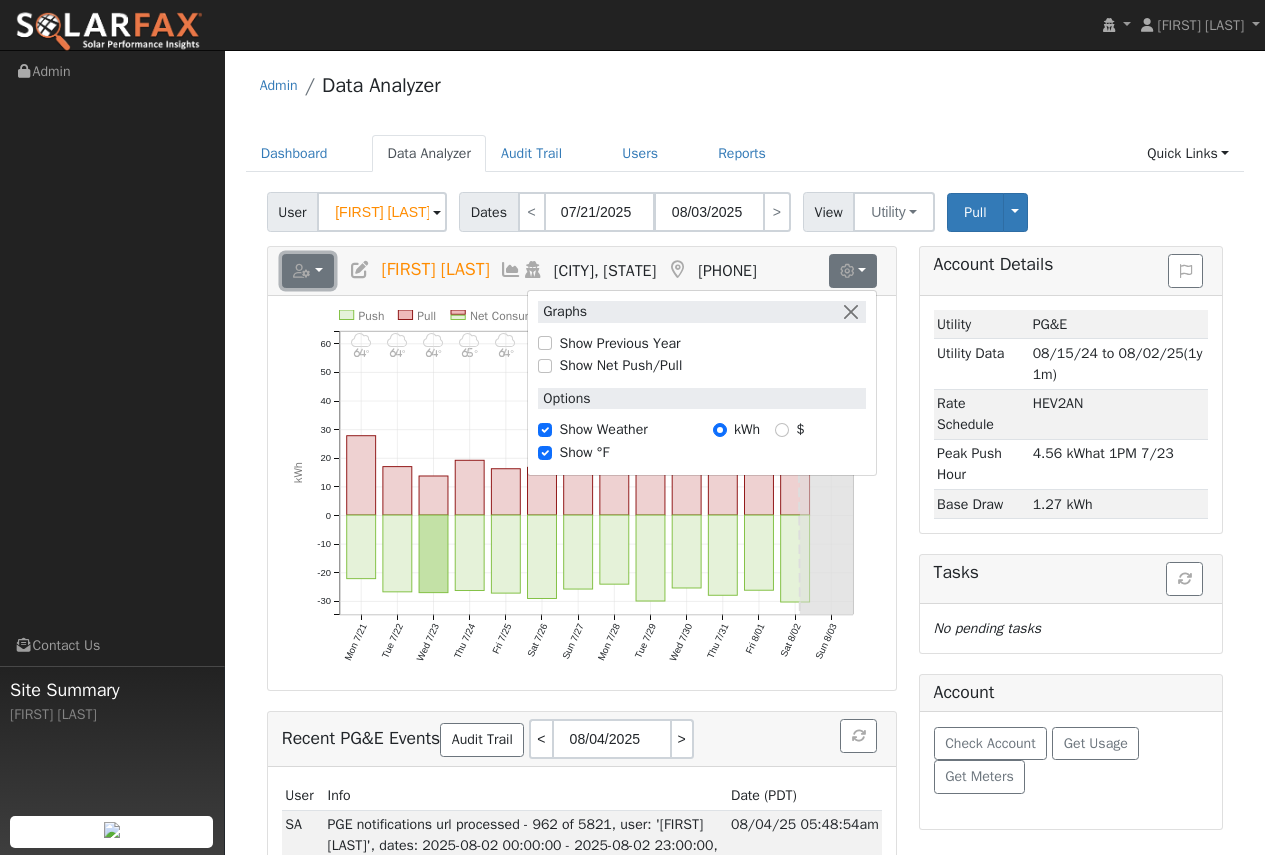 click at bounding box center [308, 271] 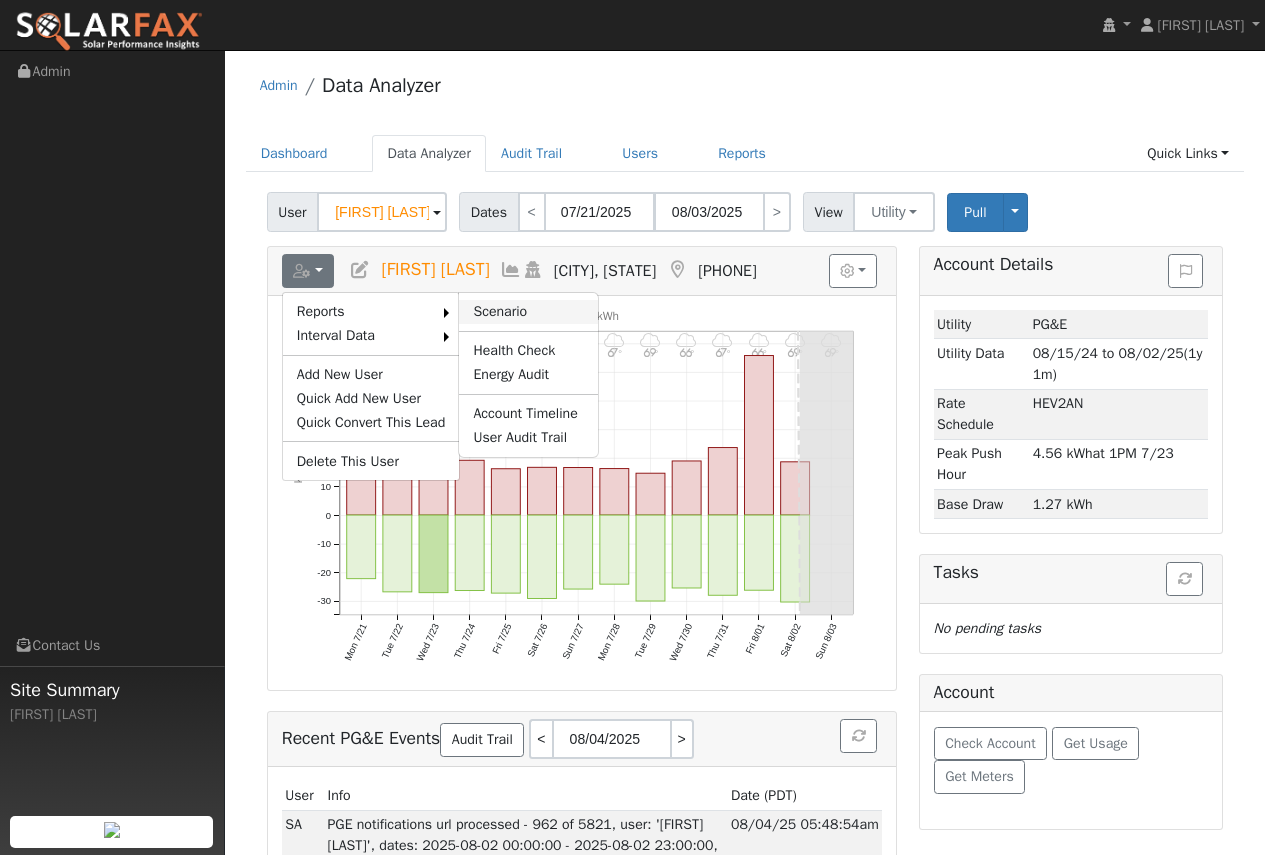 click on "Scenario" at bounding box center (528, 312) 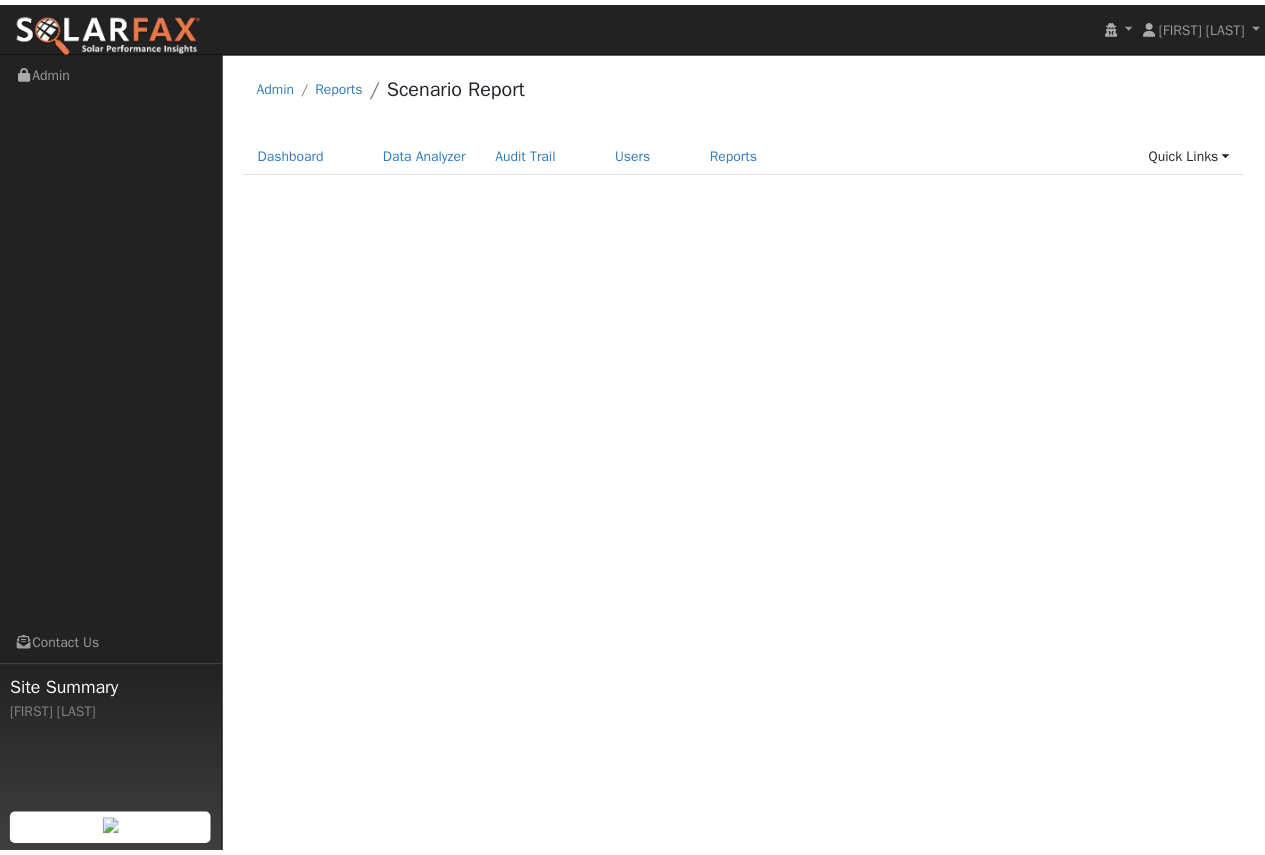 scroll, scrollTop: 0, scrollLeft: 0, axis: both 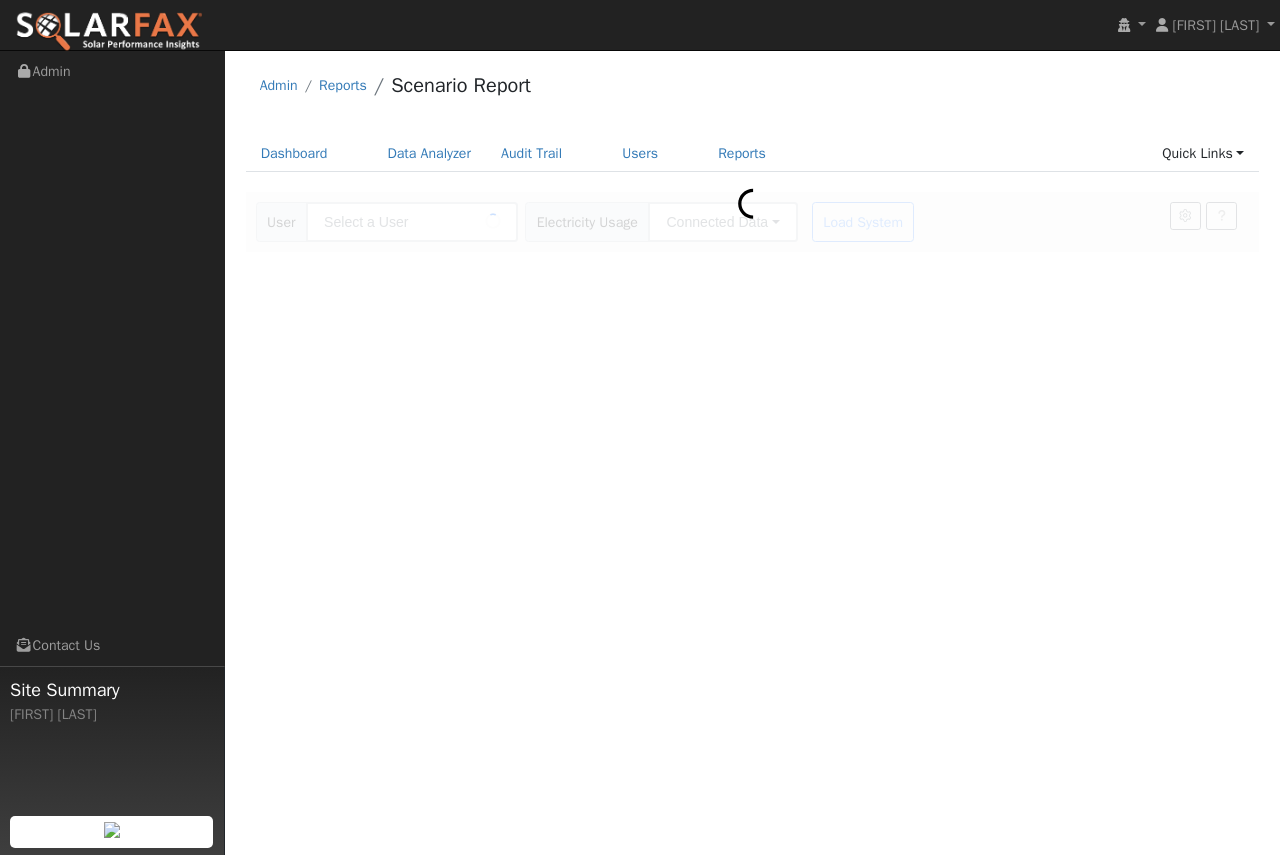 type on "[FIRST] [LAST]" 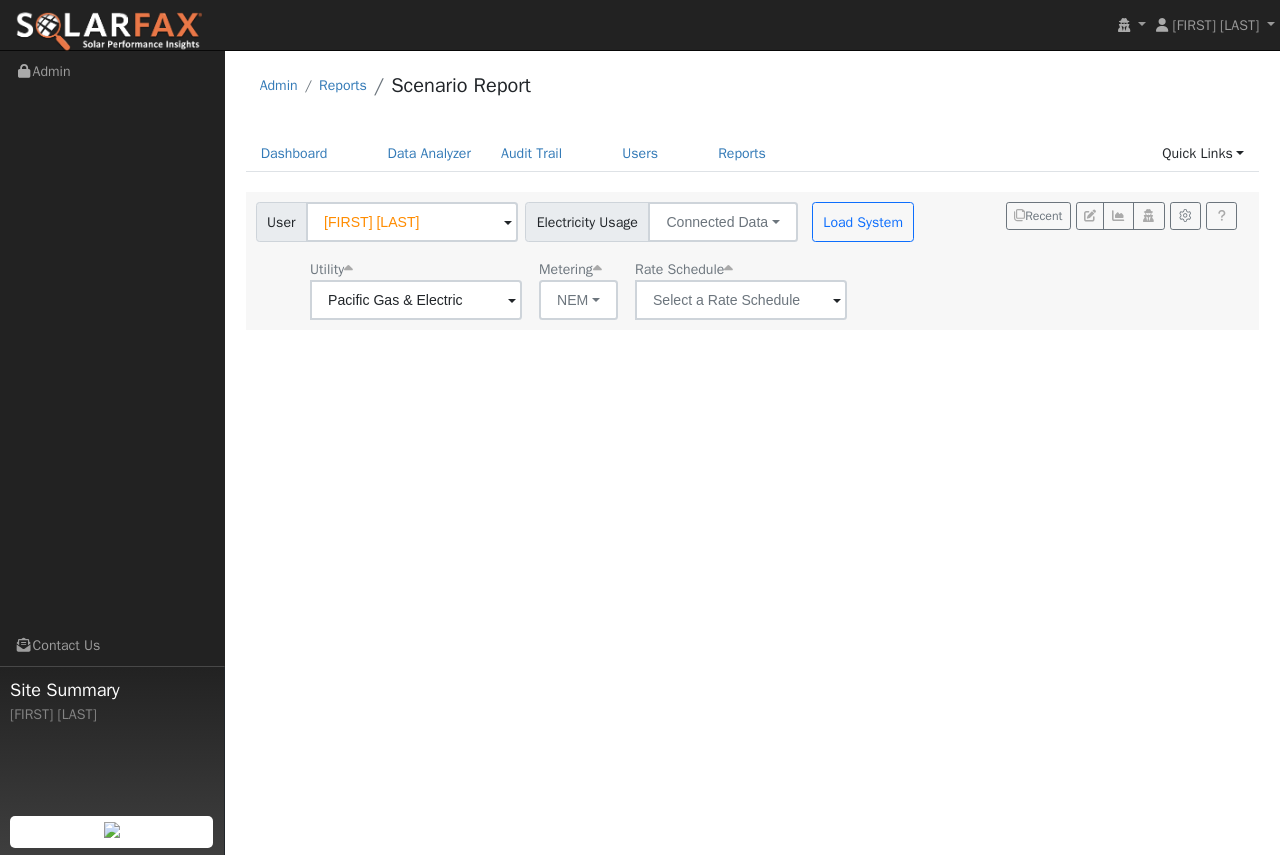 click at bounding box center (512, 301) 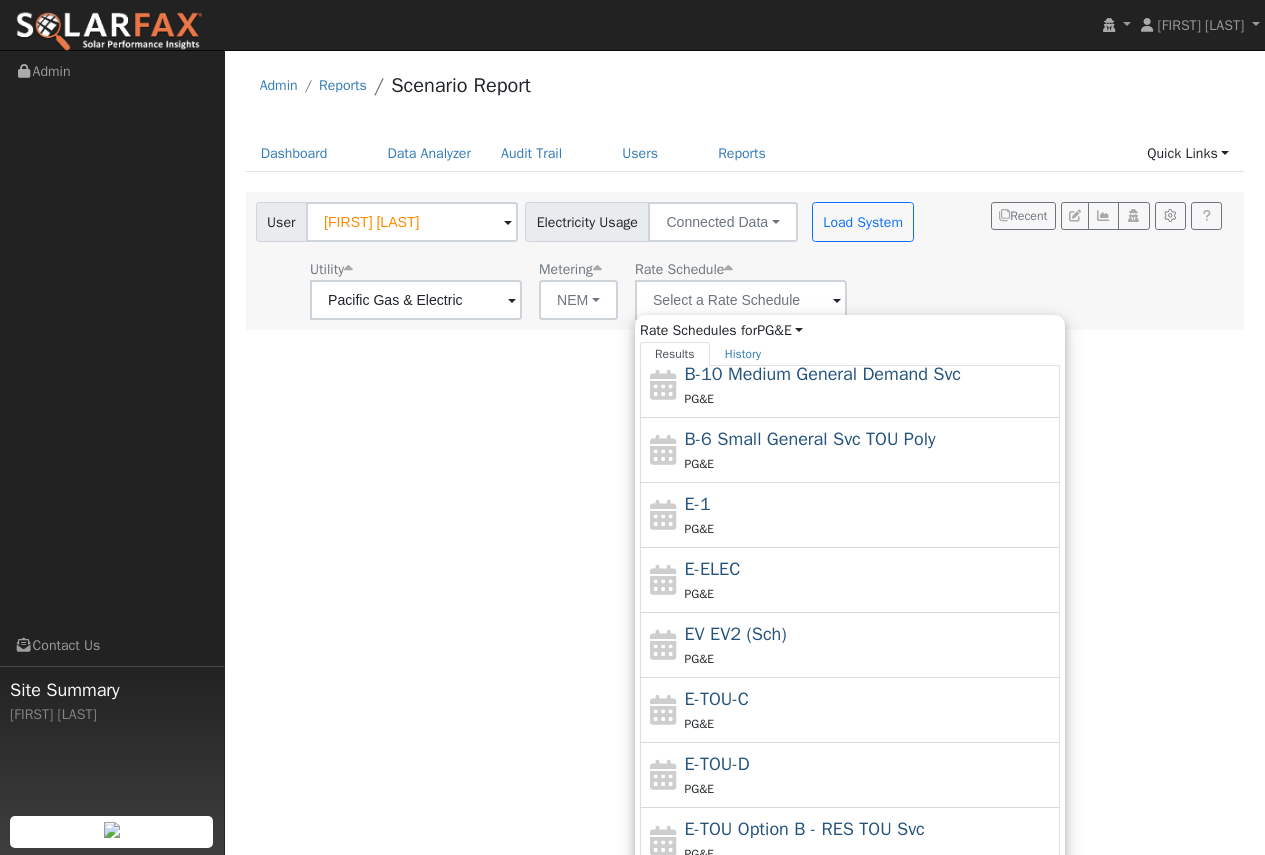 scroll, scrollTop: 219, scrollLeft: 0, axis: vertical 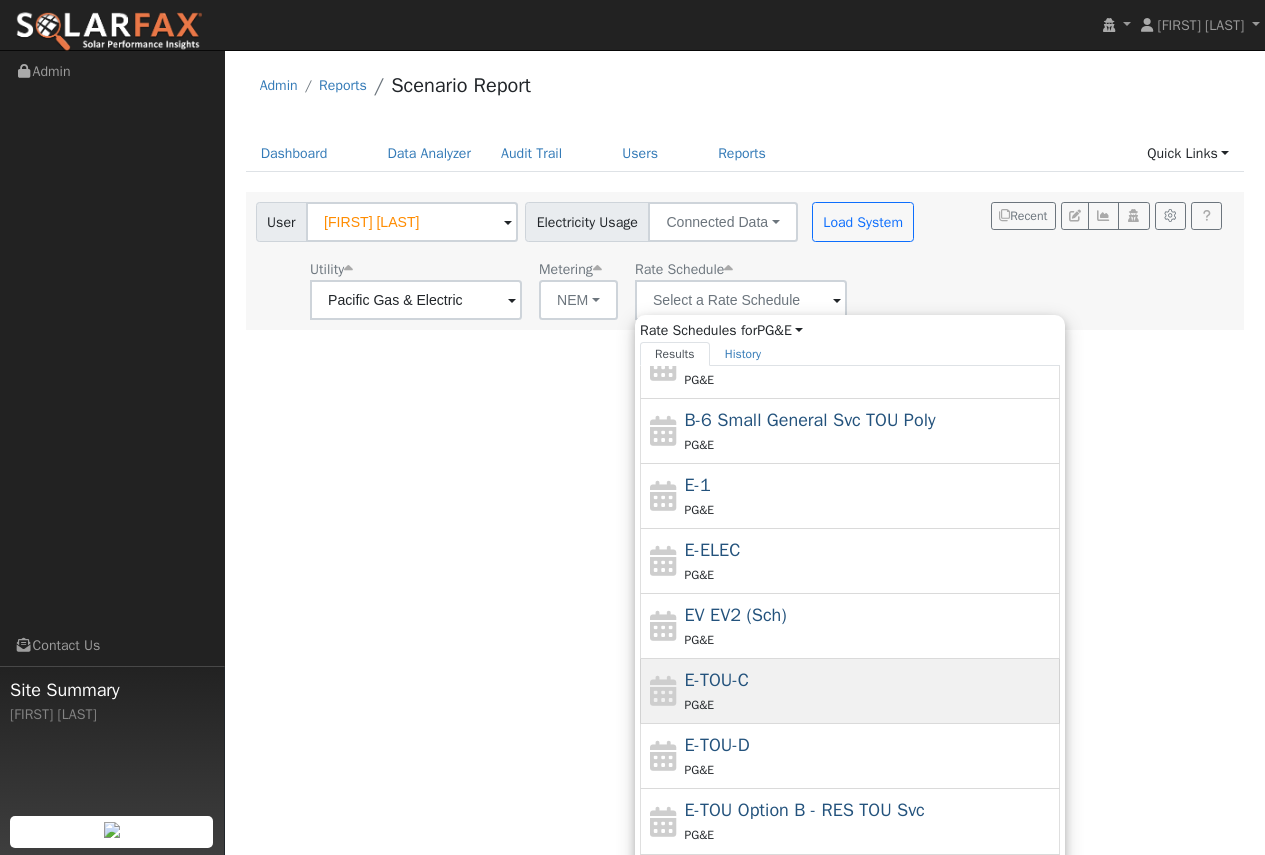 click on "PG&E" at bounding box center [870, 704] 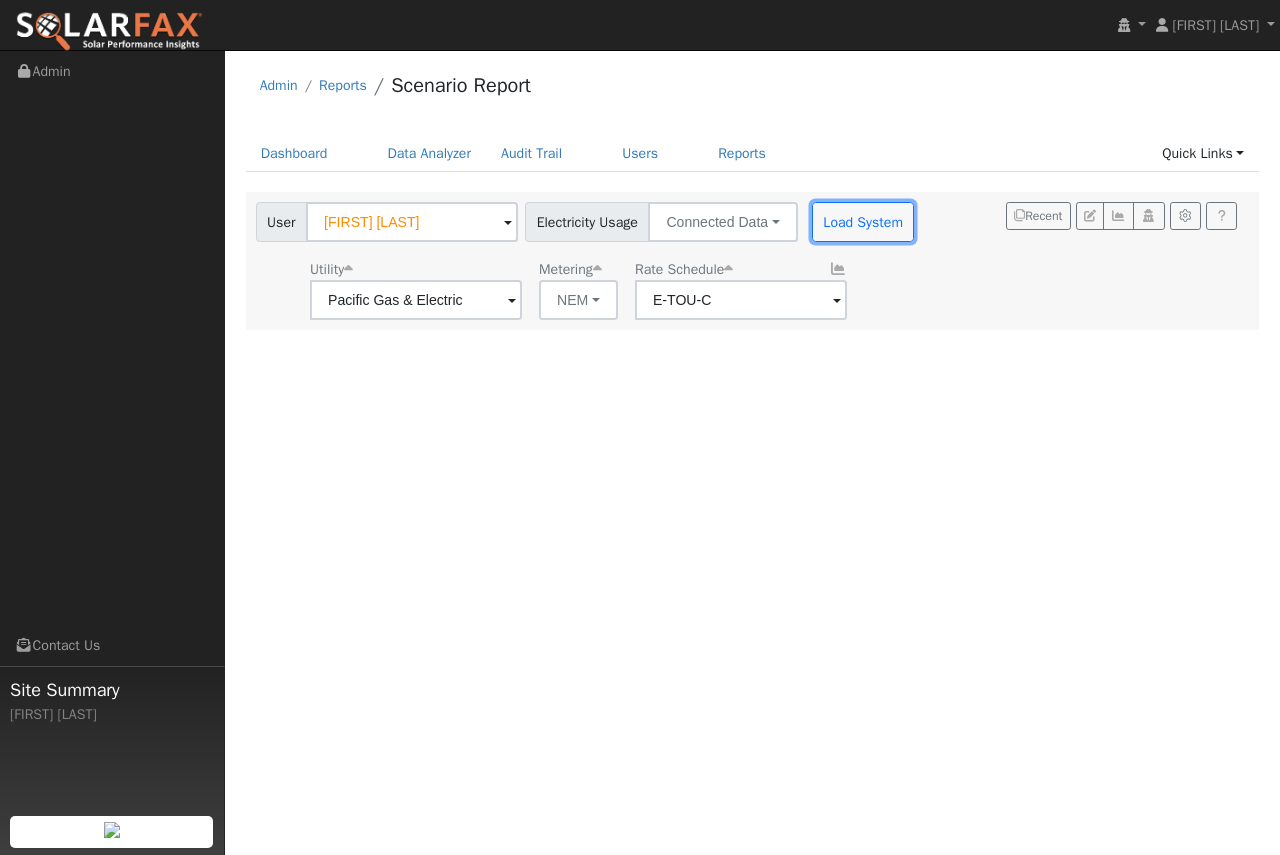 click on "Load System" at bounding box center (863, 222) 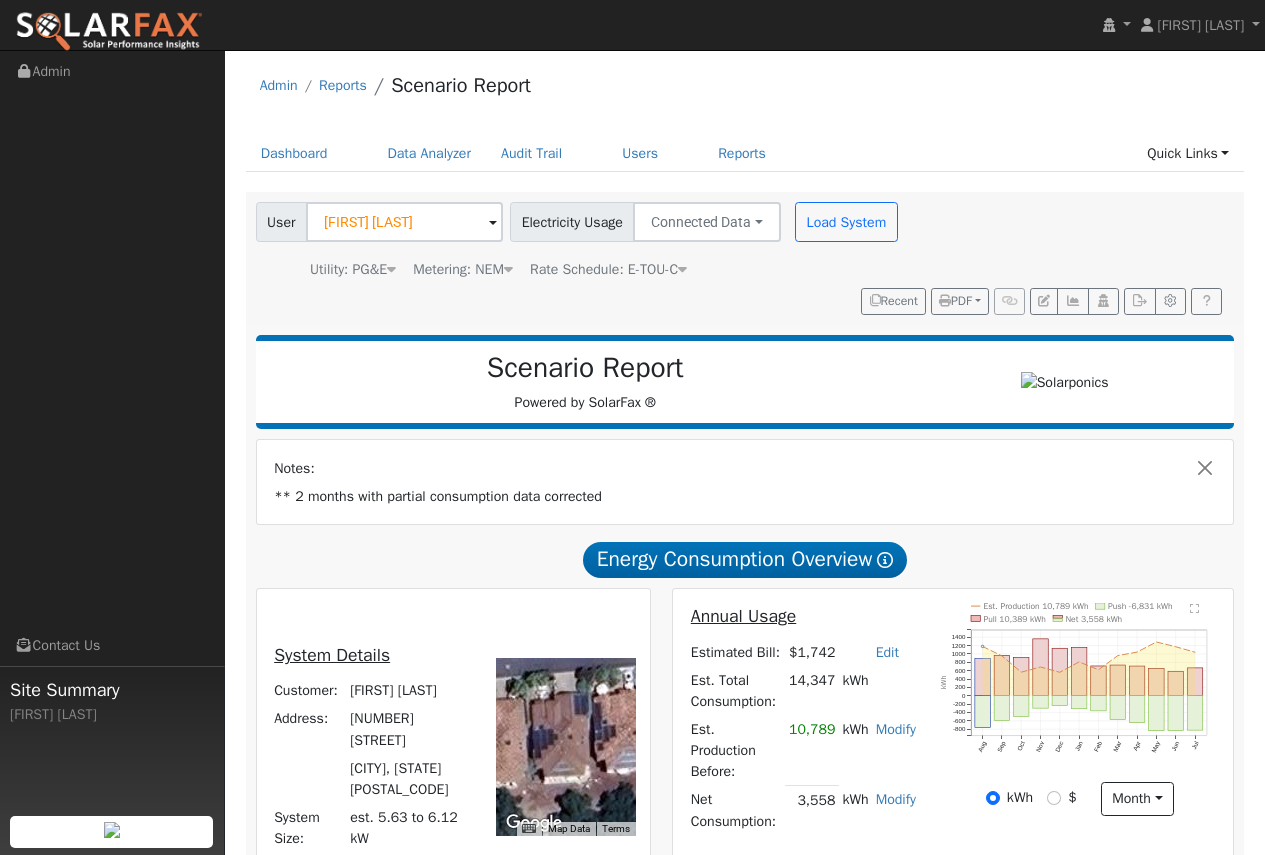 click on "Notes: ** 2 months with partial consumption data corrected" at bounding box center [745, 482] 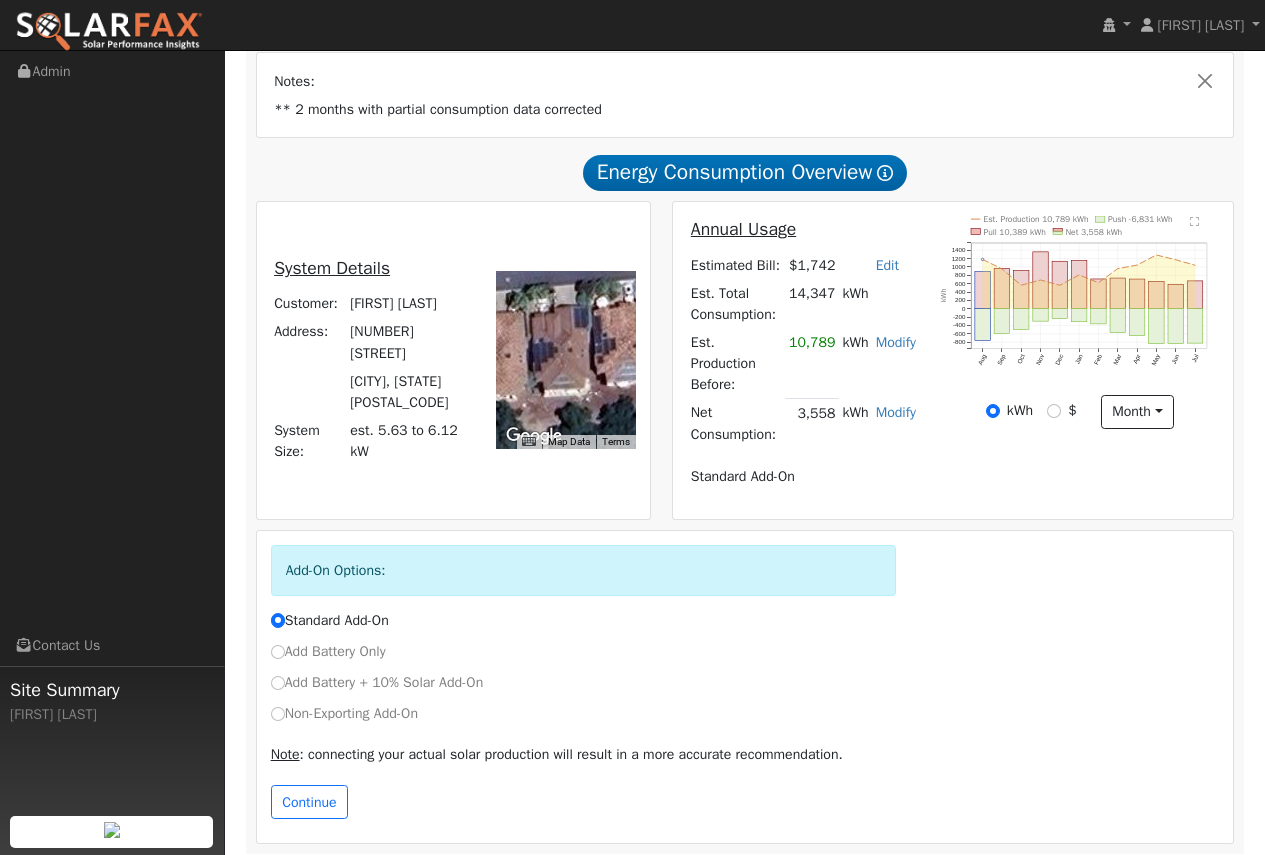 scroll, scrollTop: 396, scrollLeft: 0, axis: vertical 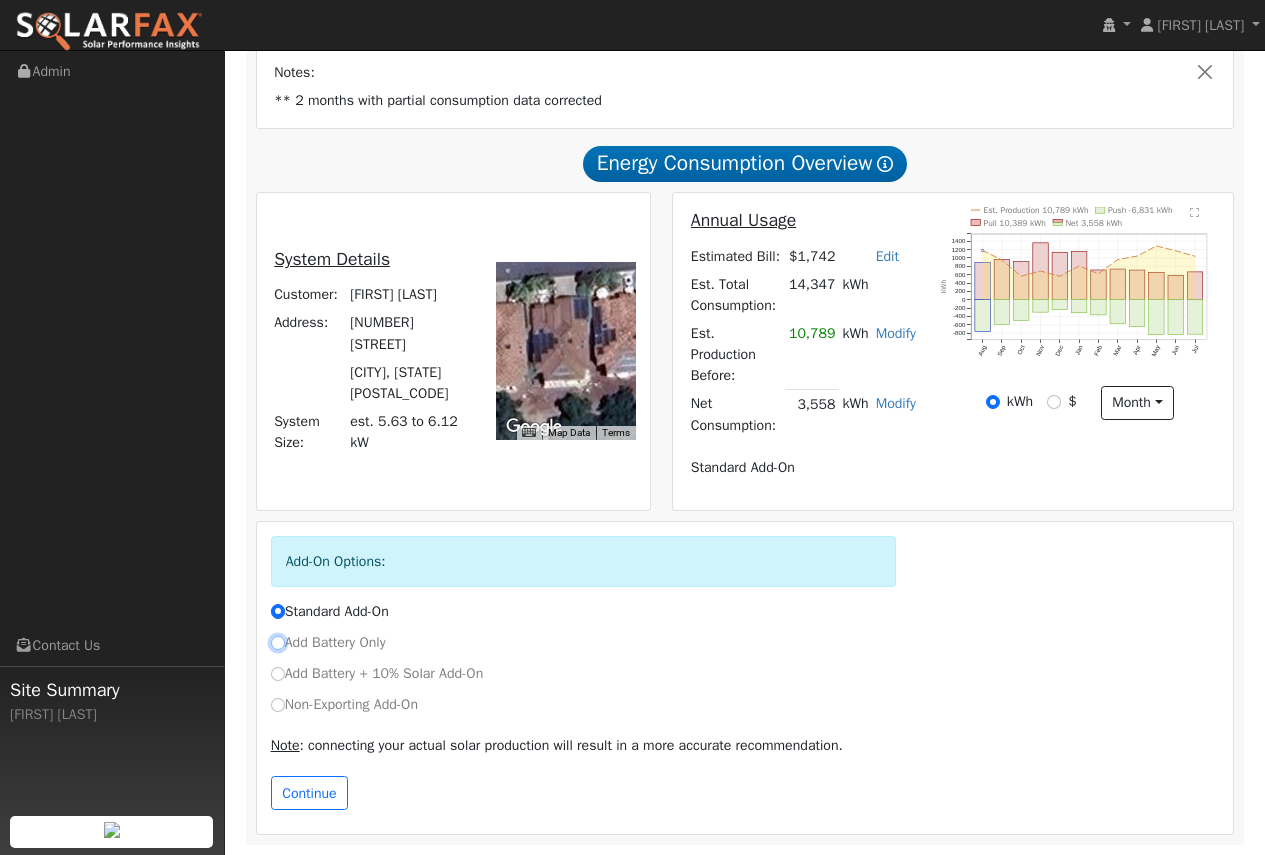 click on "Add Battery Only" at bounding box center (278, 643) 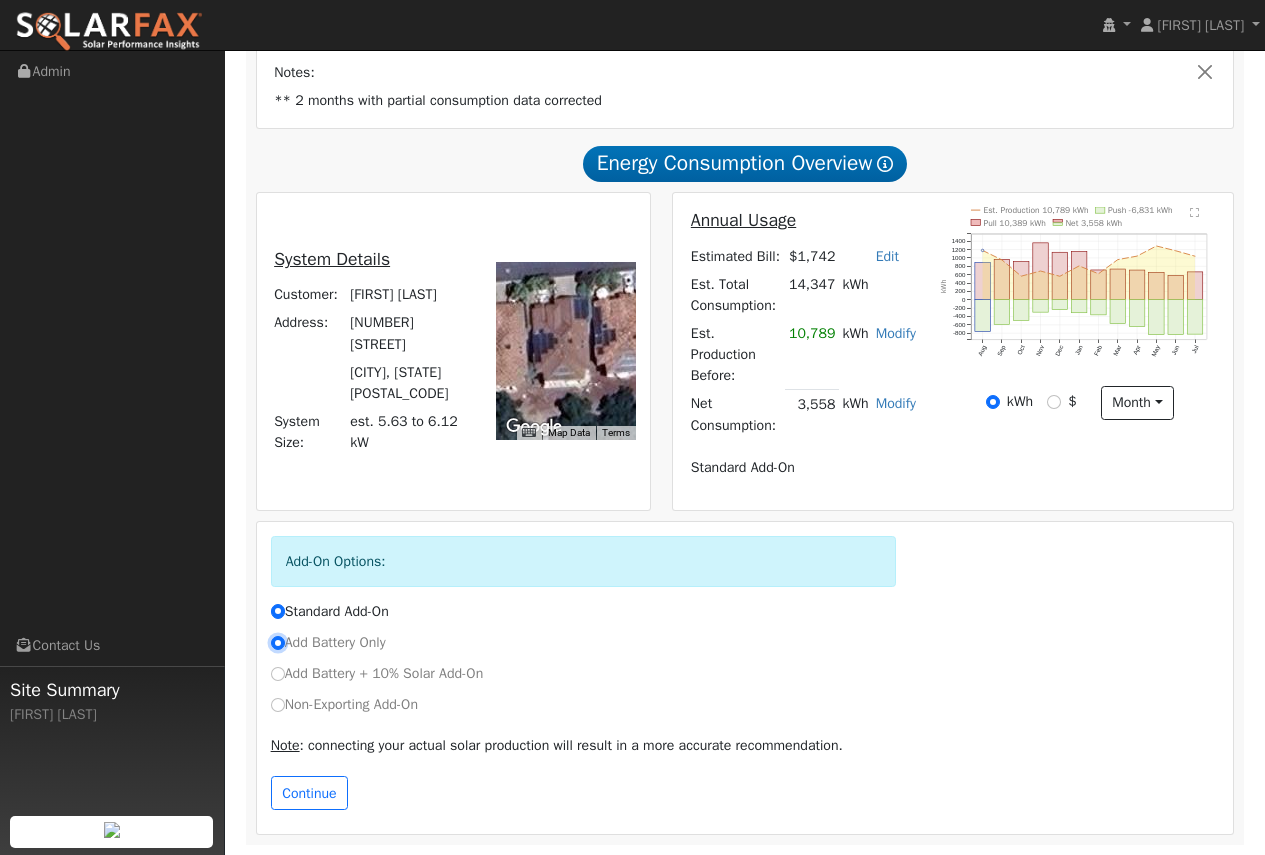 radio on "true" 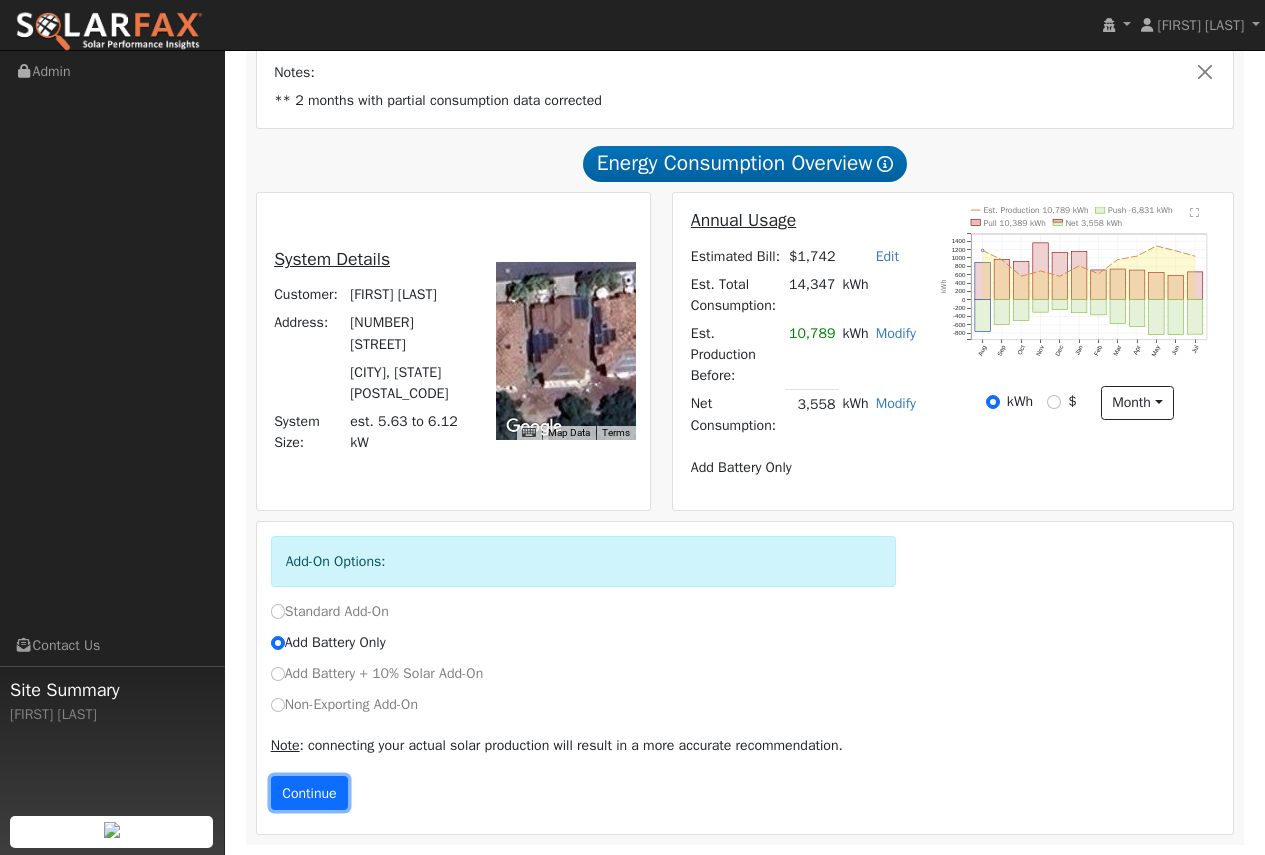 click on "Continue" at bounding box center [310, 793] 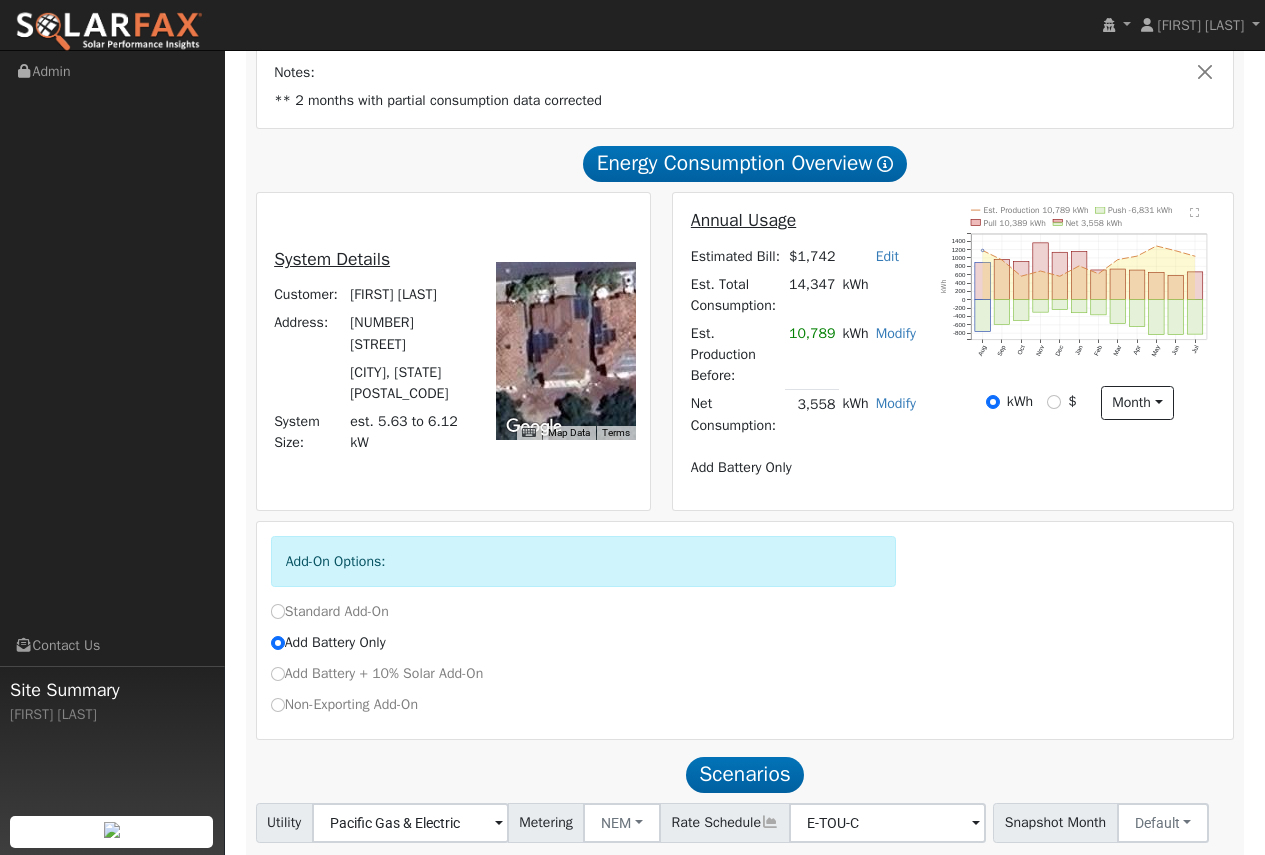 scroll, scrollTop: 573, scrollLeft: 0, axis: vertical 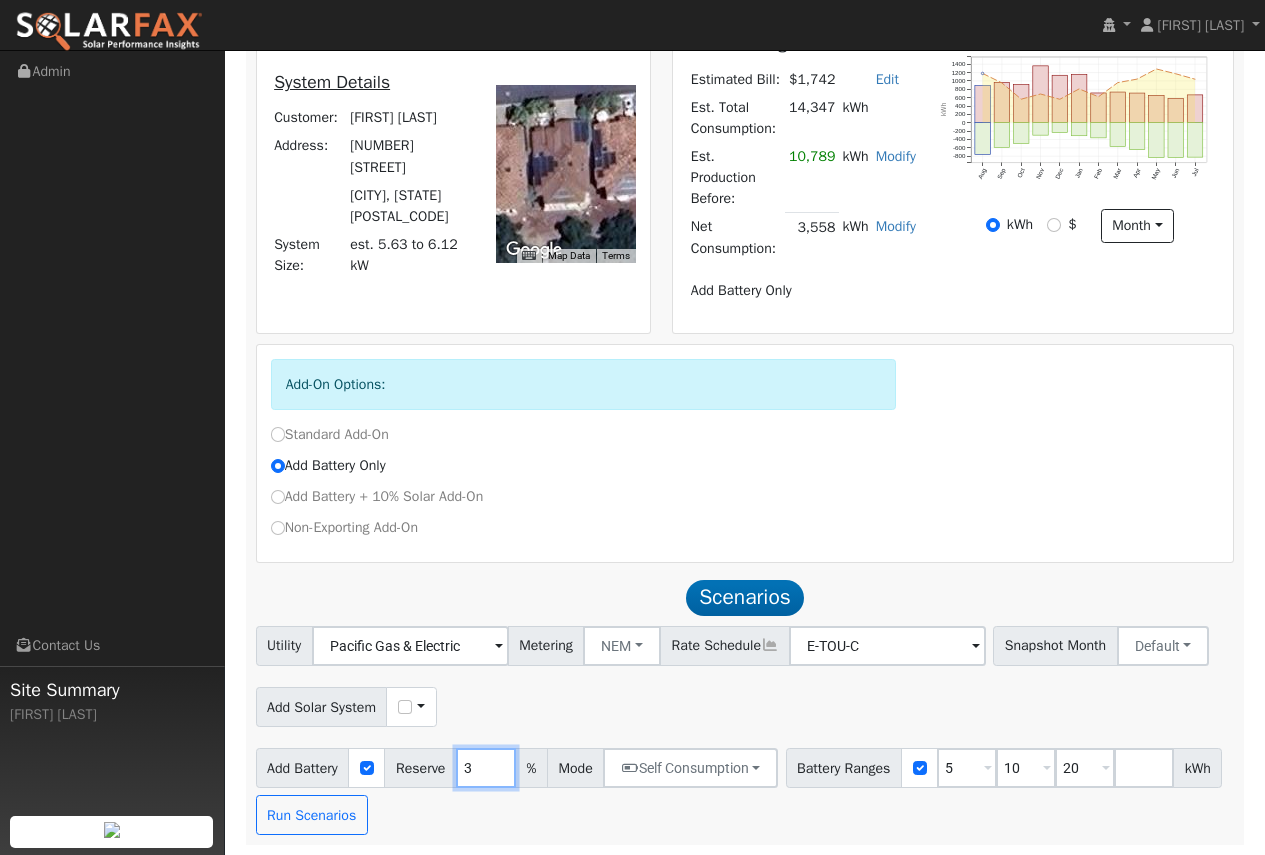 click on "3" at bounding box center [486, 768] 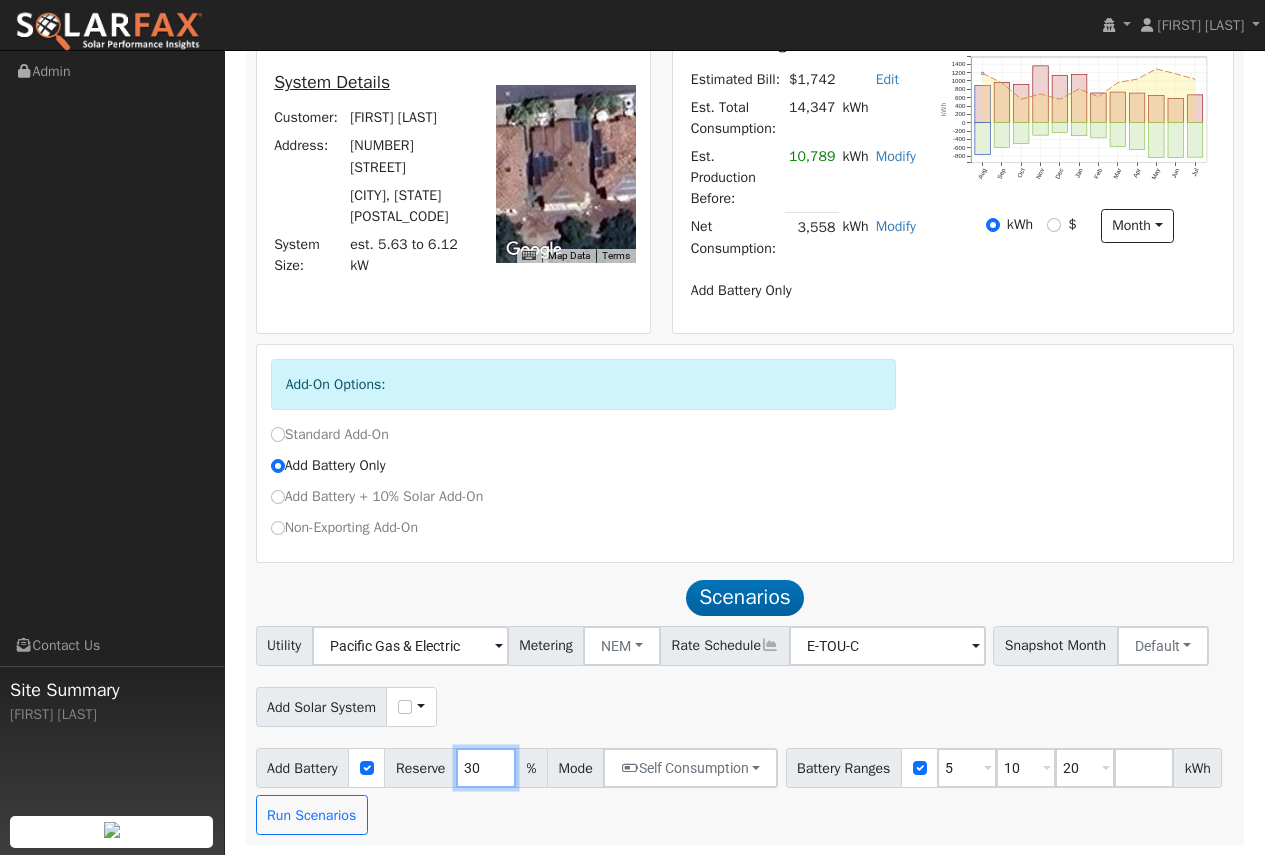 type on "30" 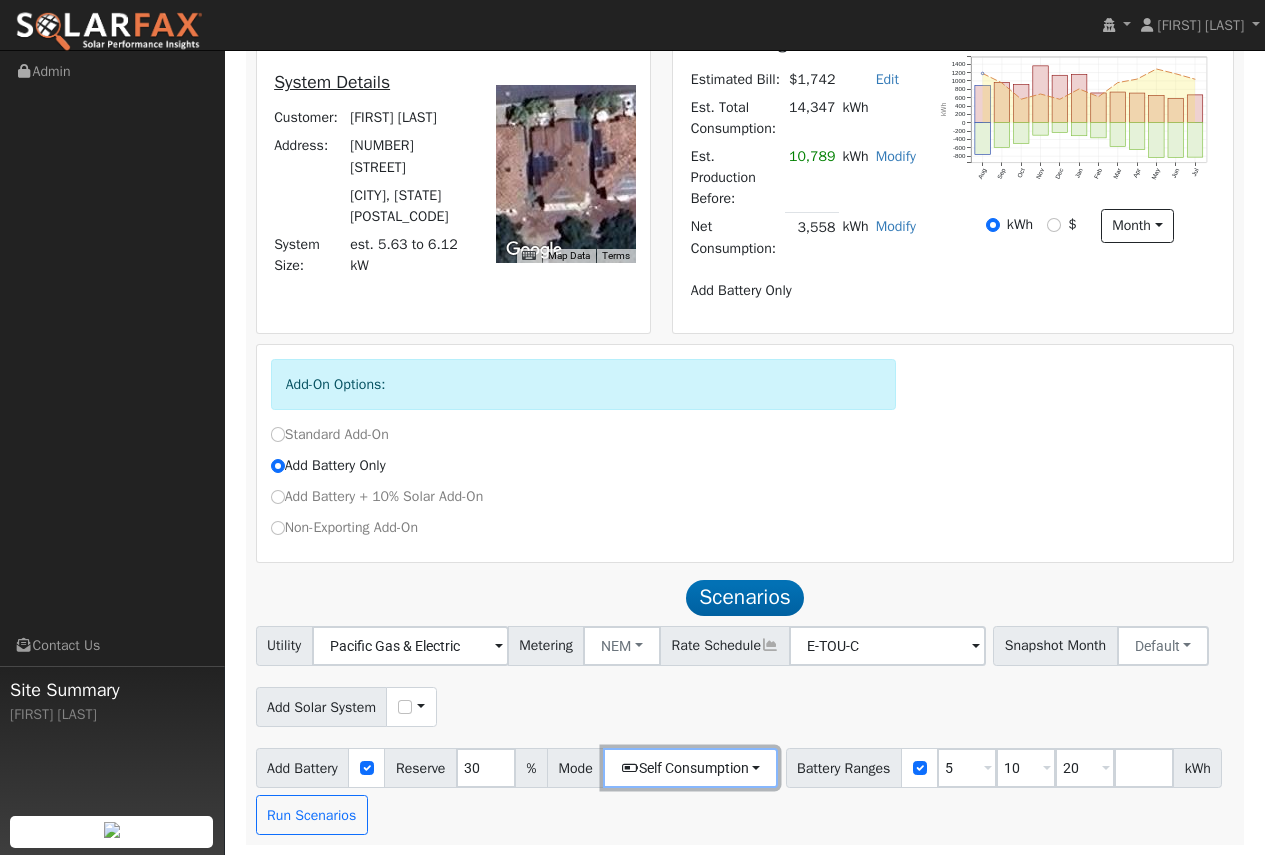 type 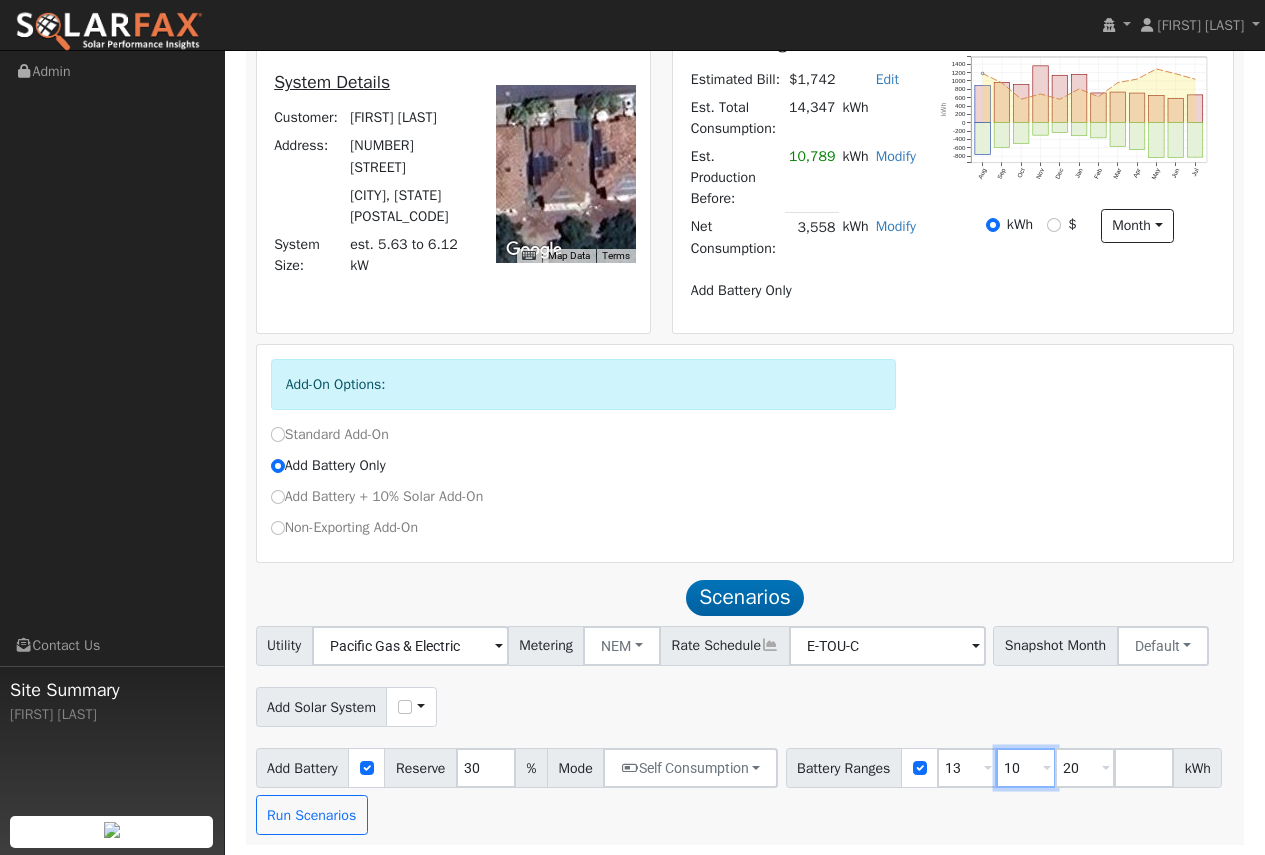 type on "10" 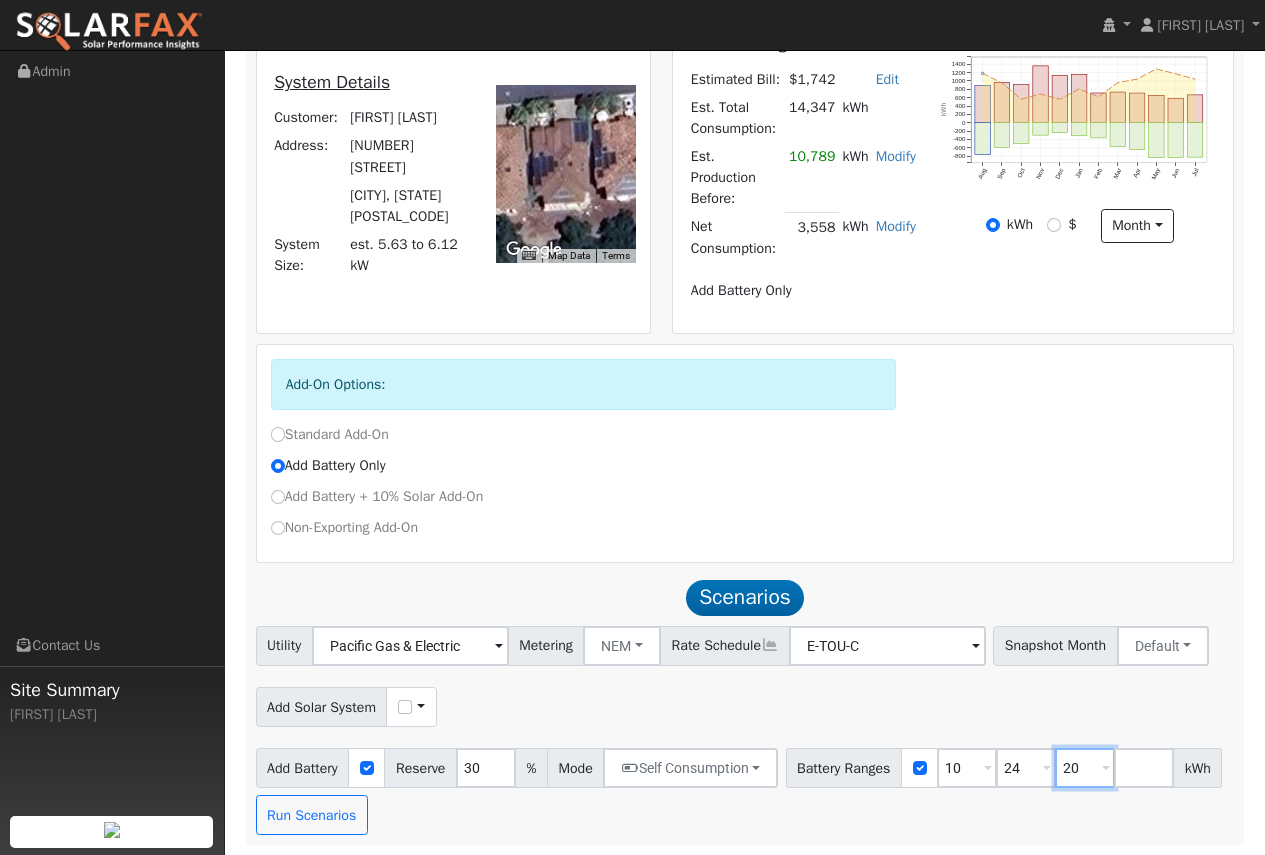type on "20" 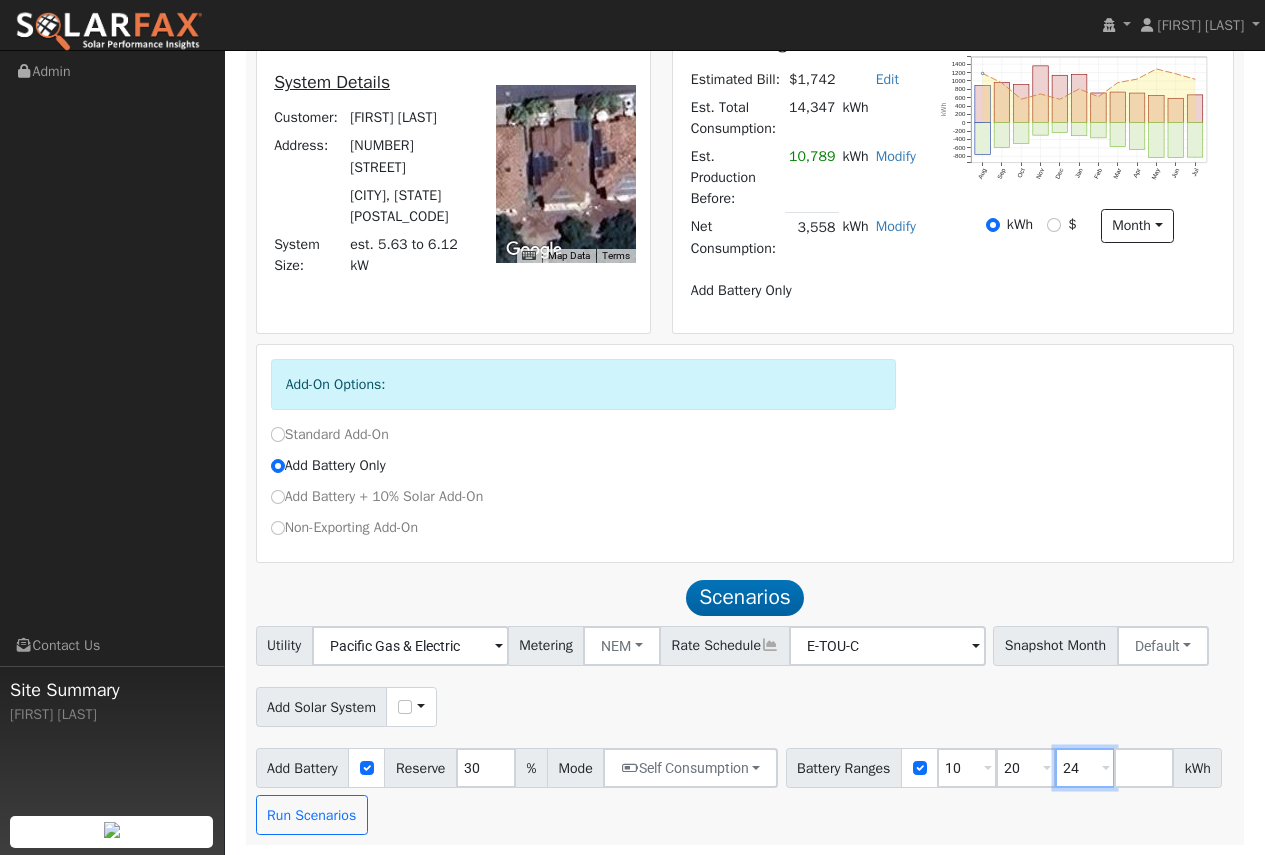 click on "24" at bounding box center [1085, 768] 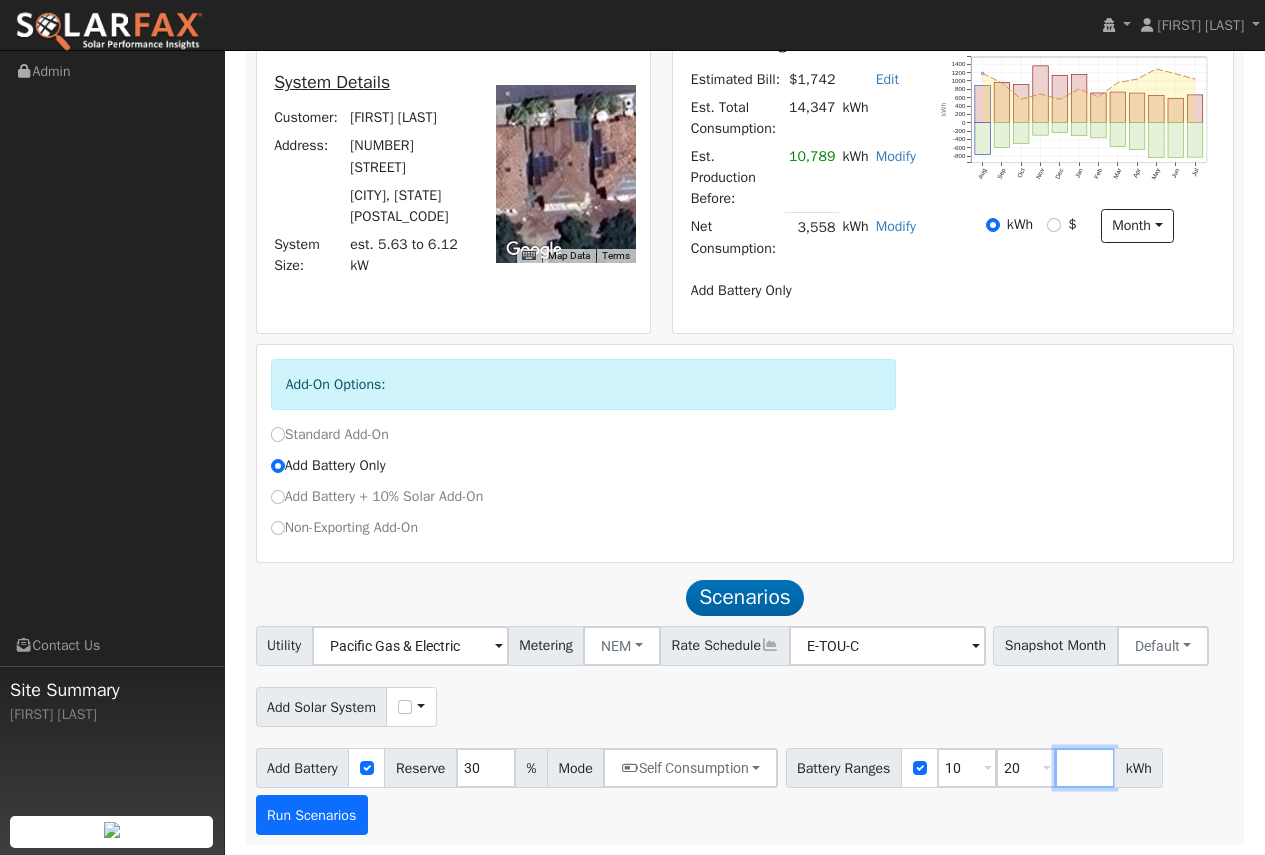 type 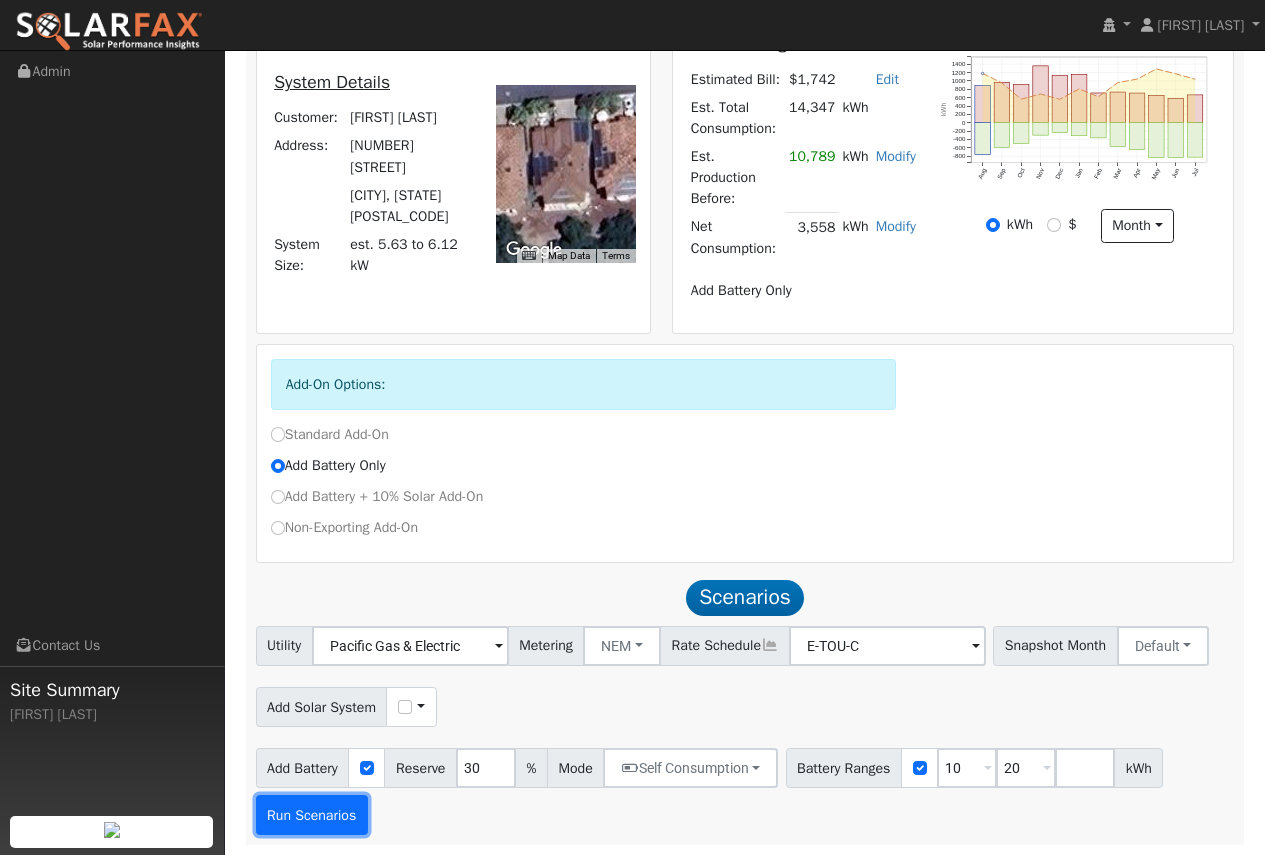 click on "Run Scenarios" at bounding box center (312, 815) 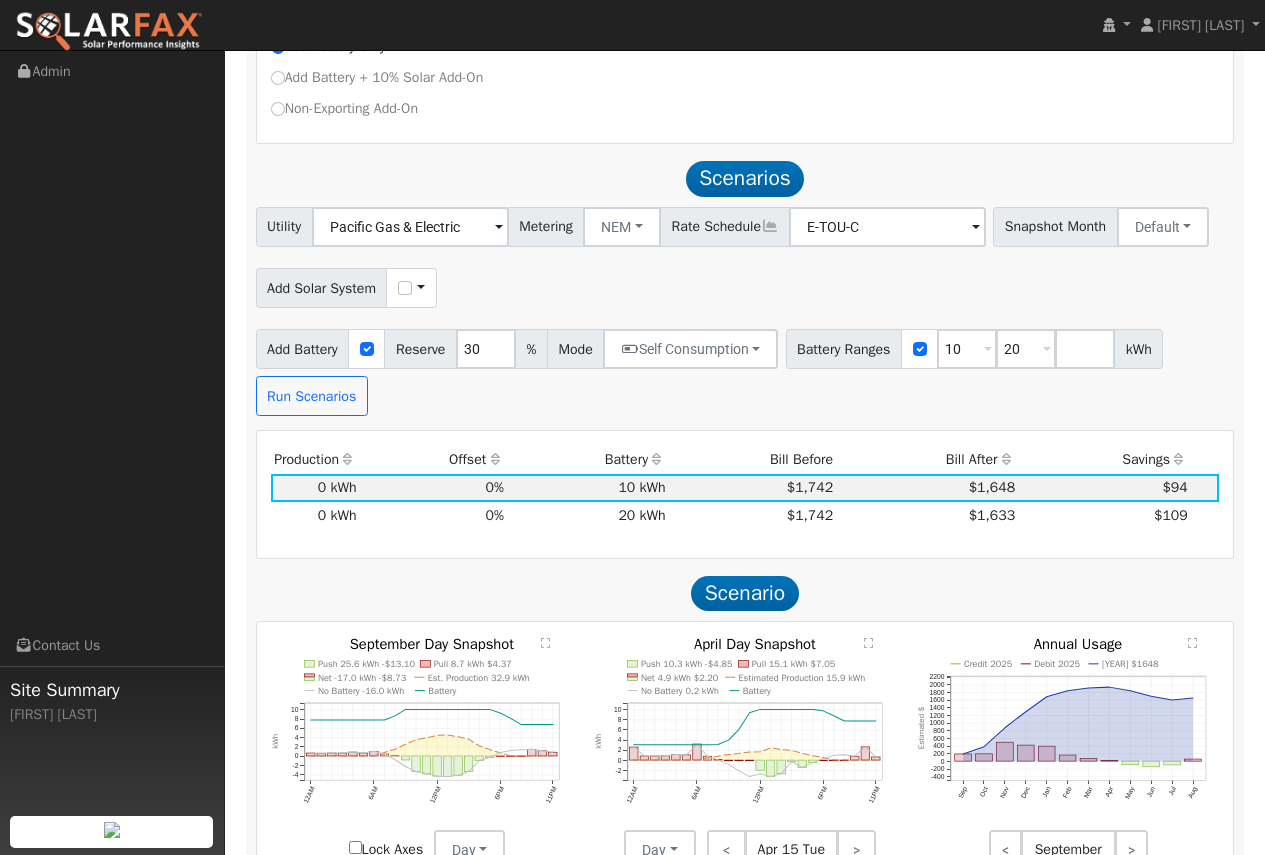 scroll, scrollTop: 991, scrollLeft: 0, axis: vertical 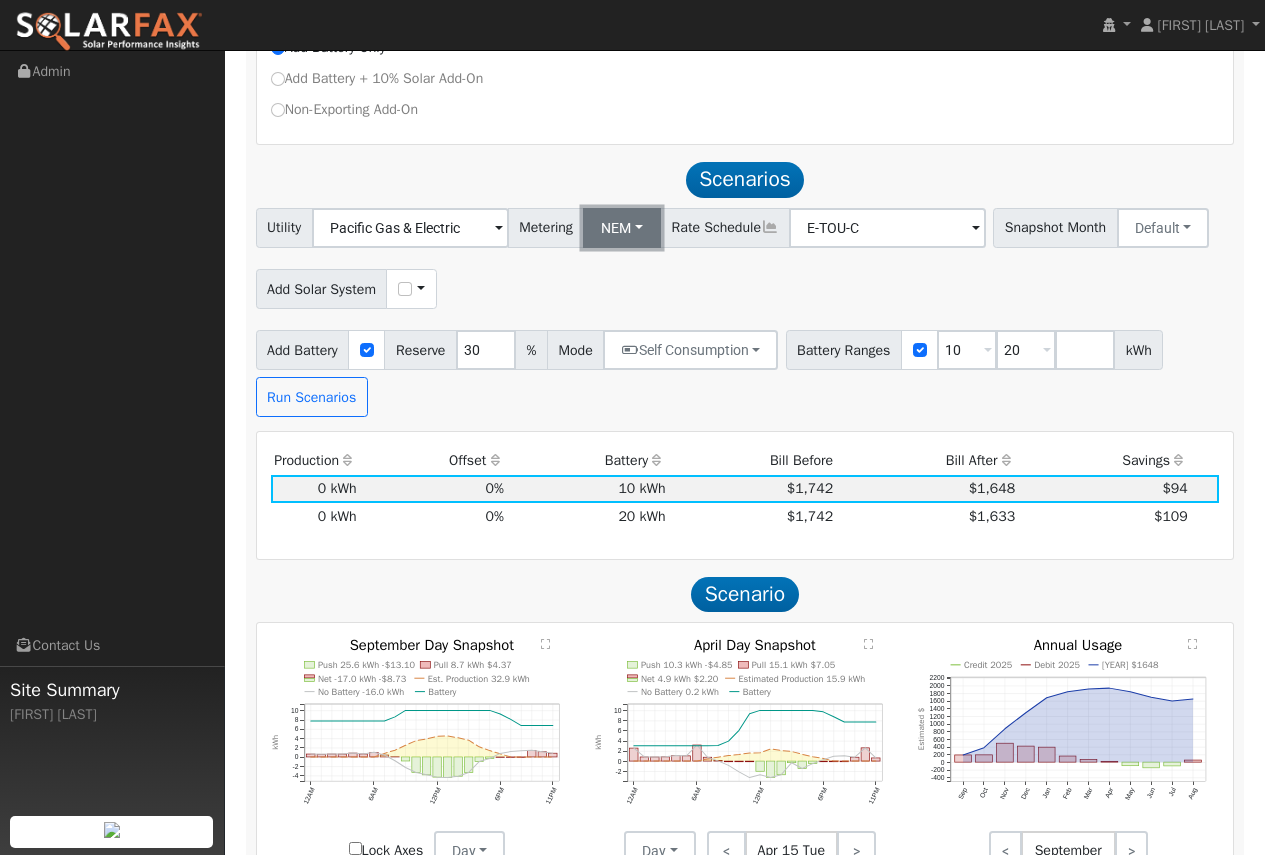 click on "NEM" at bounding box center [622, 228] 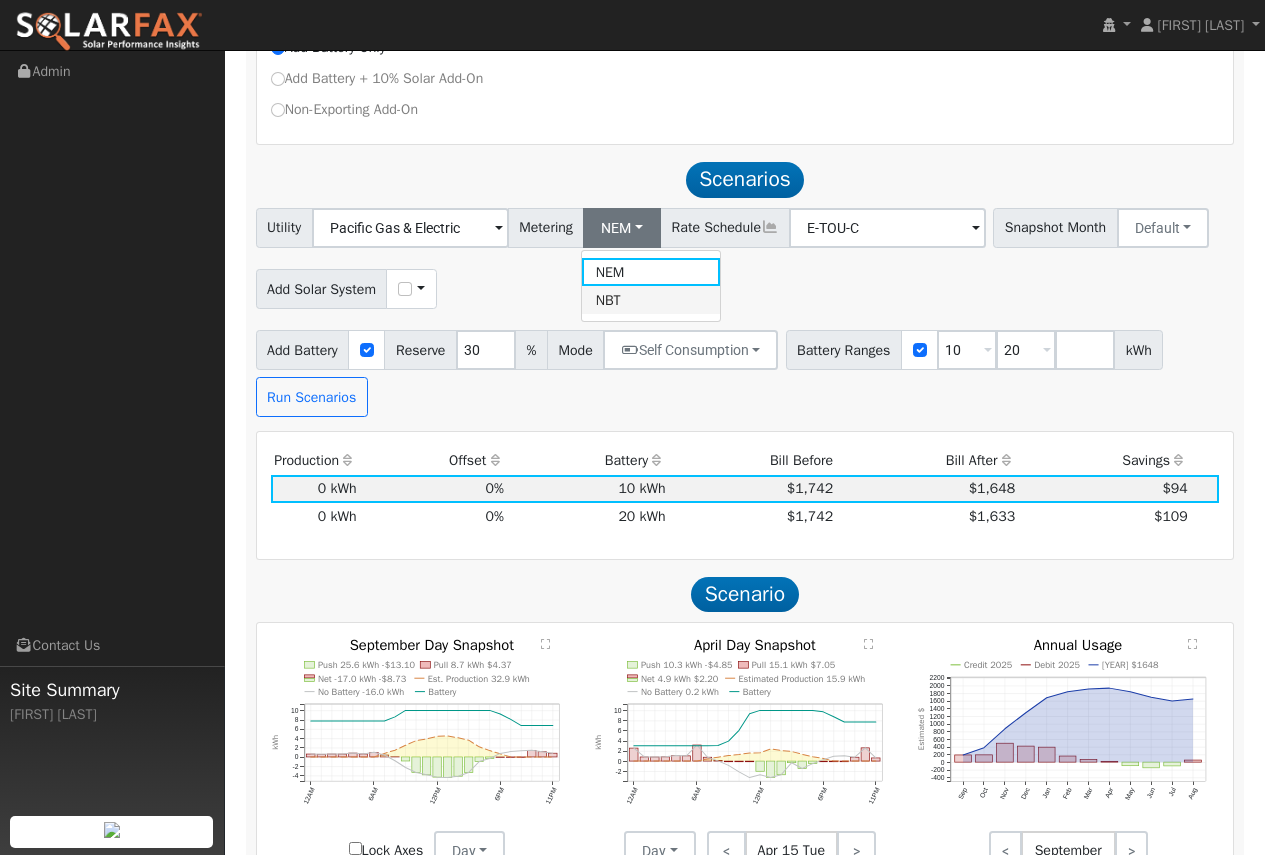 click on "NBT" at bounding box center (651, 300) 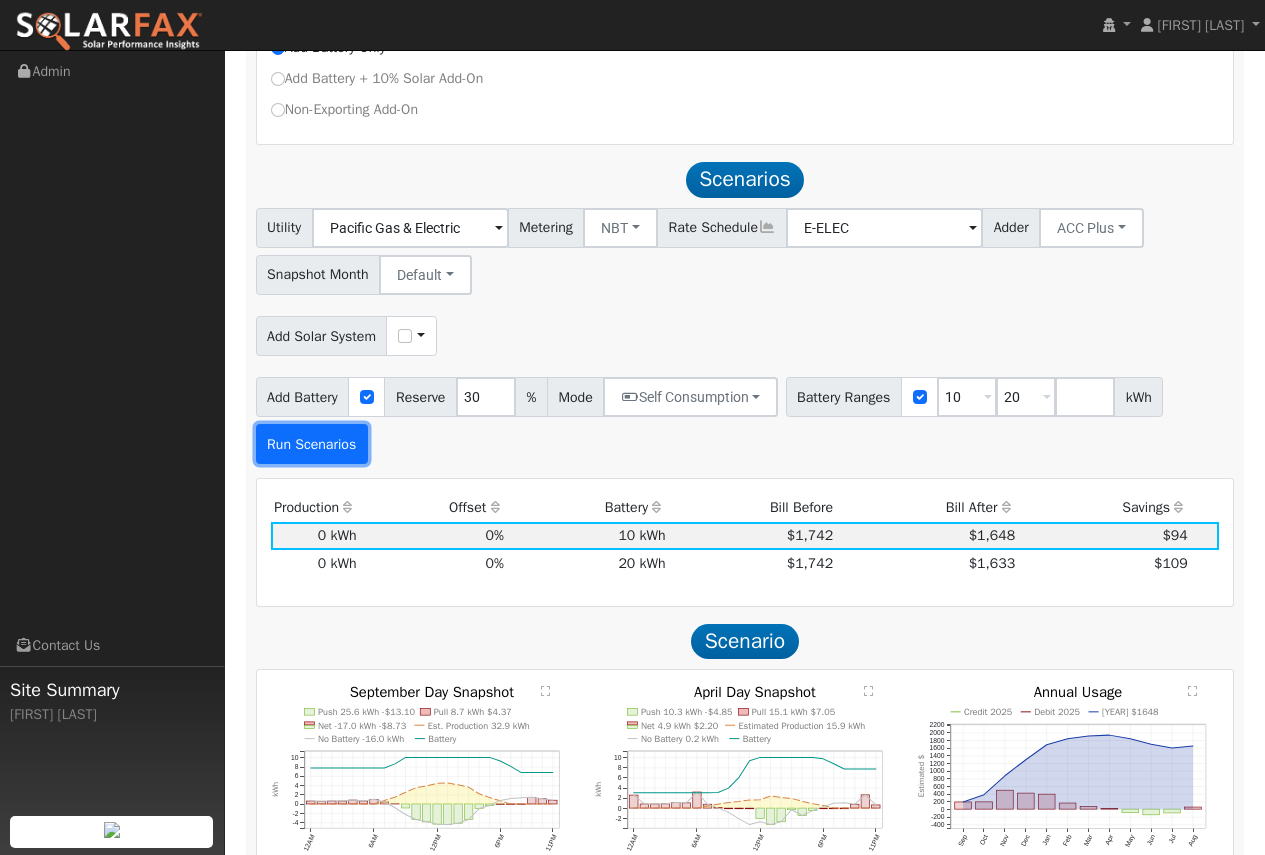 click on "Run Scenarios" at bounding box center (312, 444) 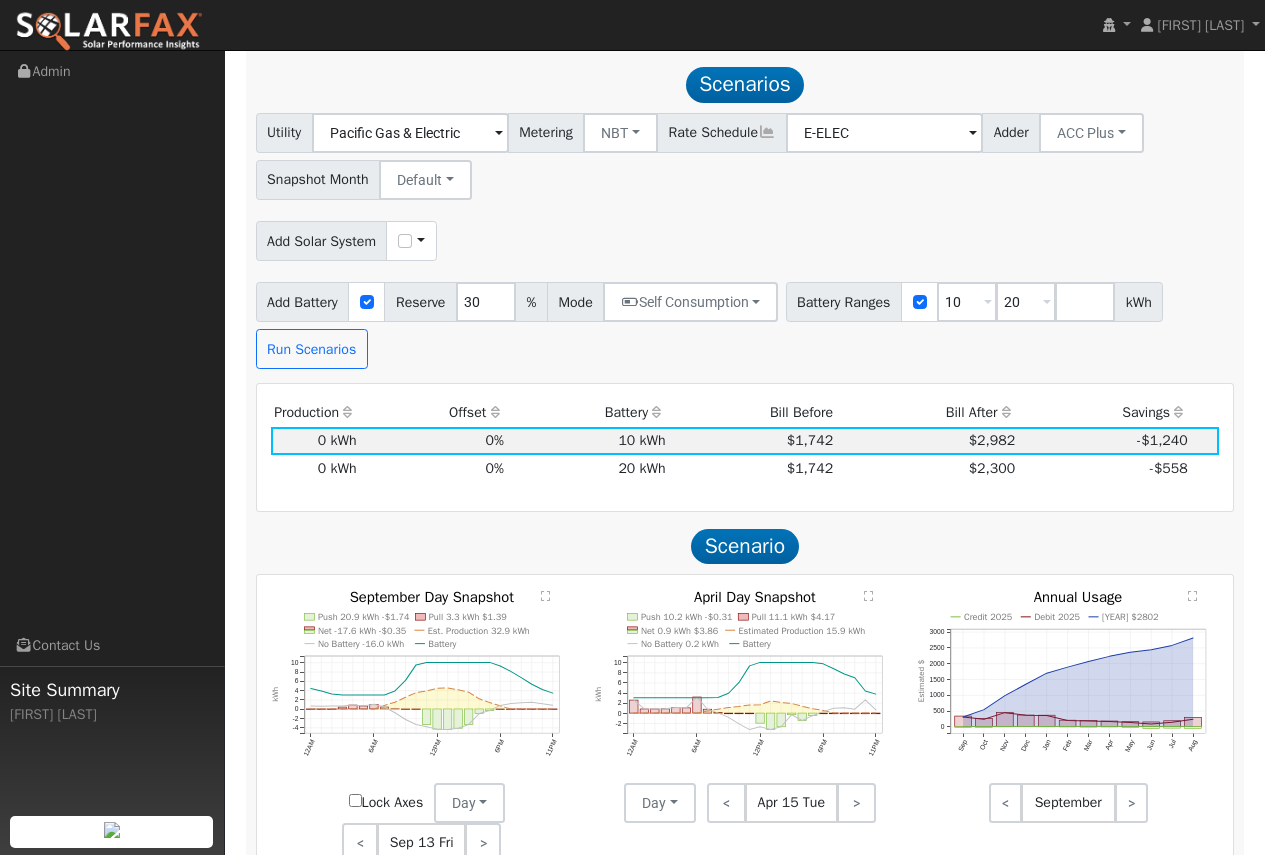 scroll, scrollTop: 1091, scrollLeft: 0, axis: vertical 